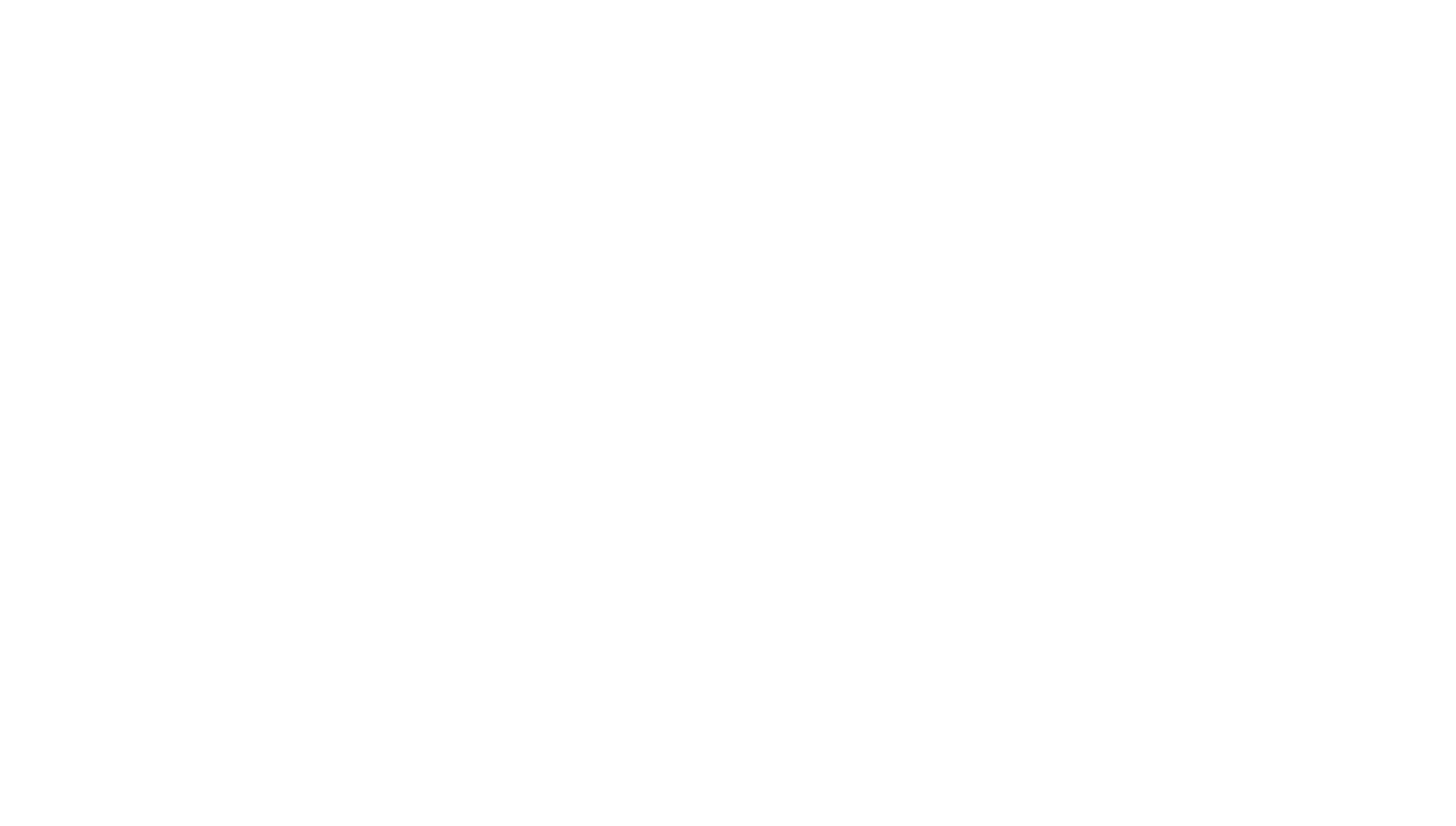 scroll, scrollTop: 0, scrollLeft: 0, axis: both 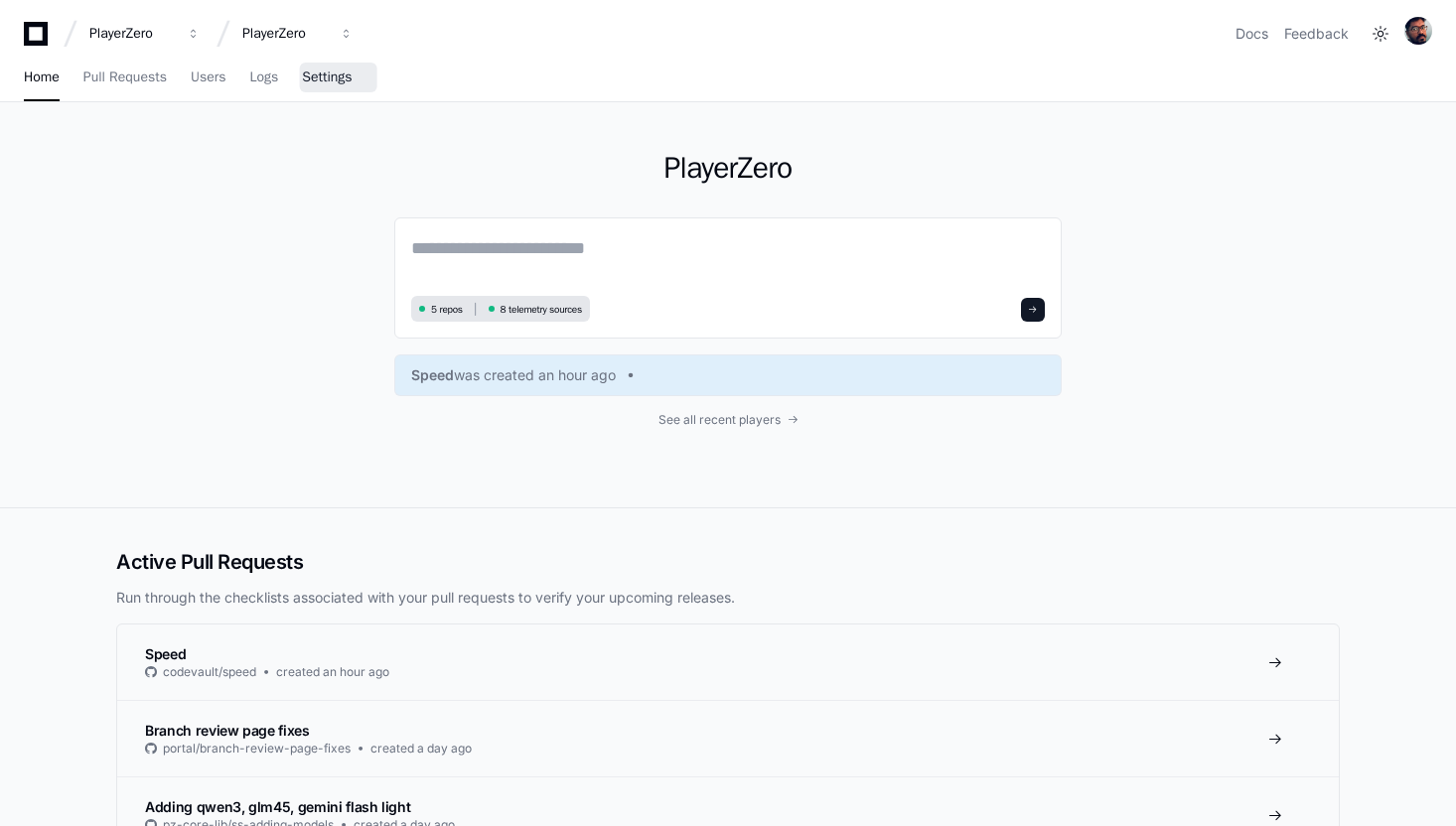 click on "Settings" at bounding box center (327, 77) 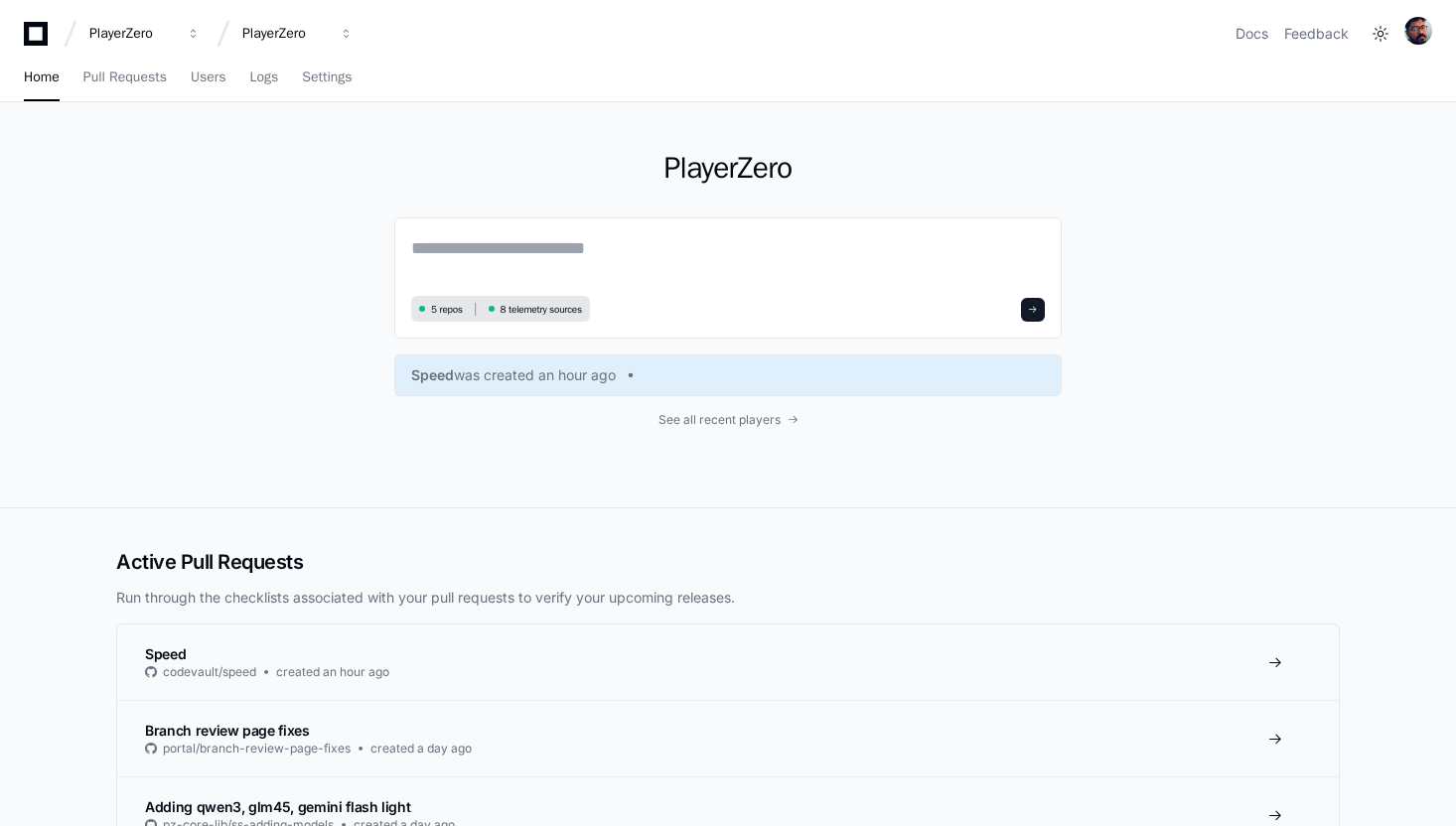 scroll, scrollTop: 0, scrollLeft: 0, axis: both 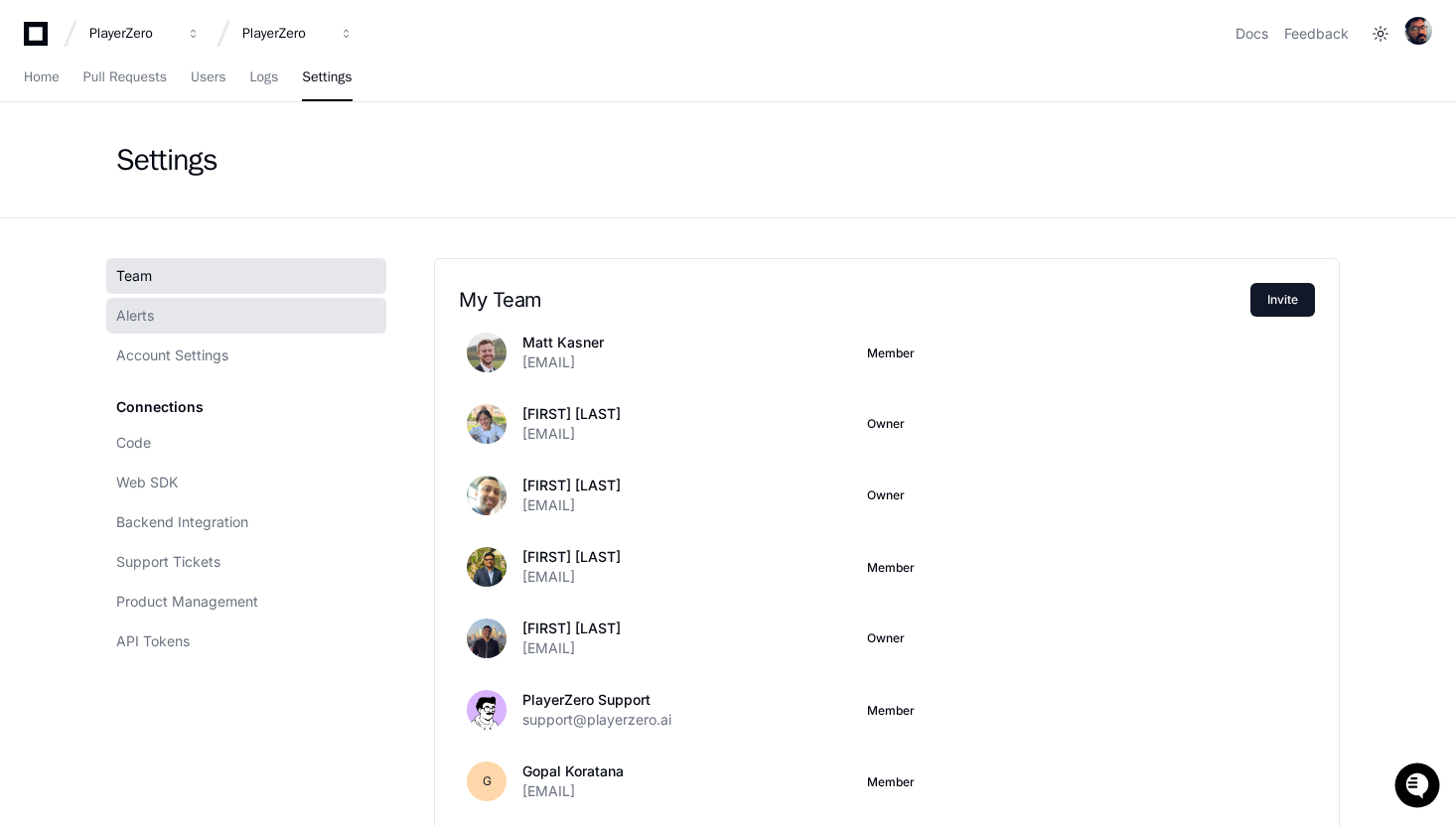 click on "Alerts" 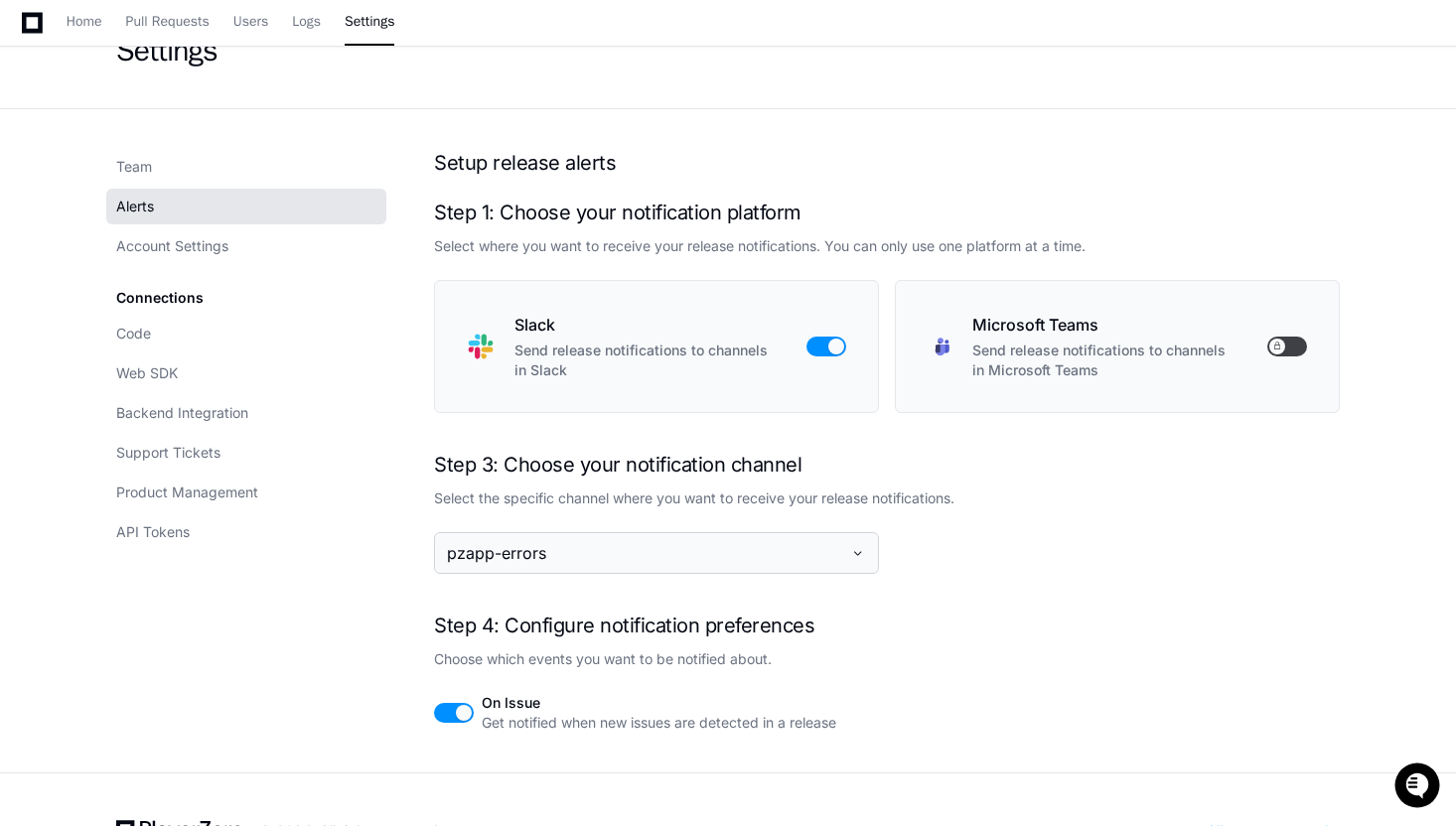 scroll, scrollTop: 102, scrollLeft: 0, axis: vertical 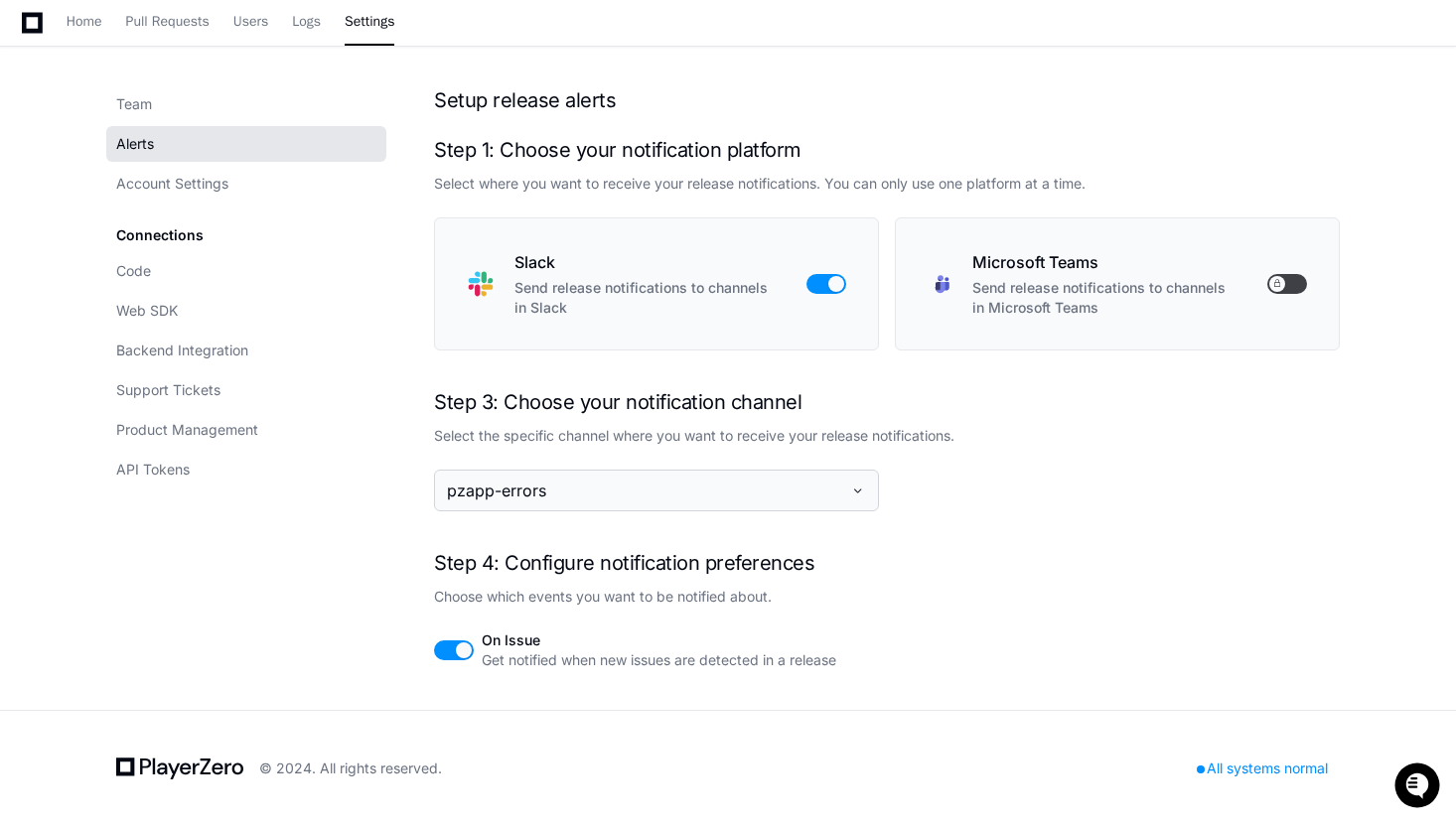 drag, startPoint x: 427, startPoint y: 161, endPoint x: 868, endPoint y: 825, distance: 797.10539 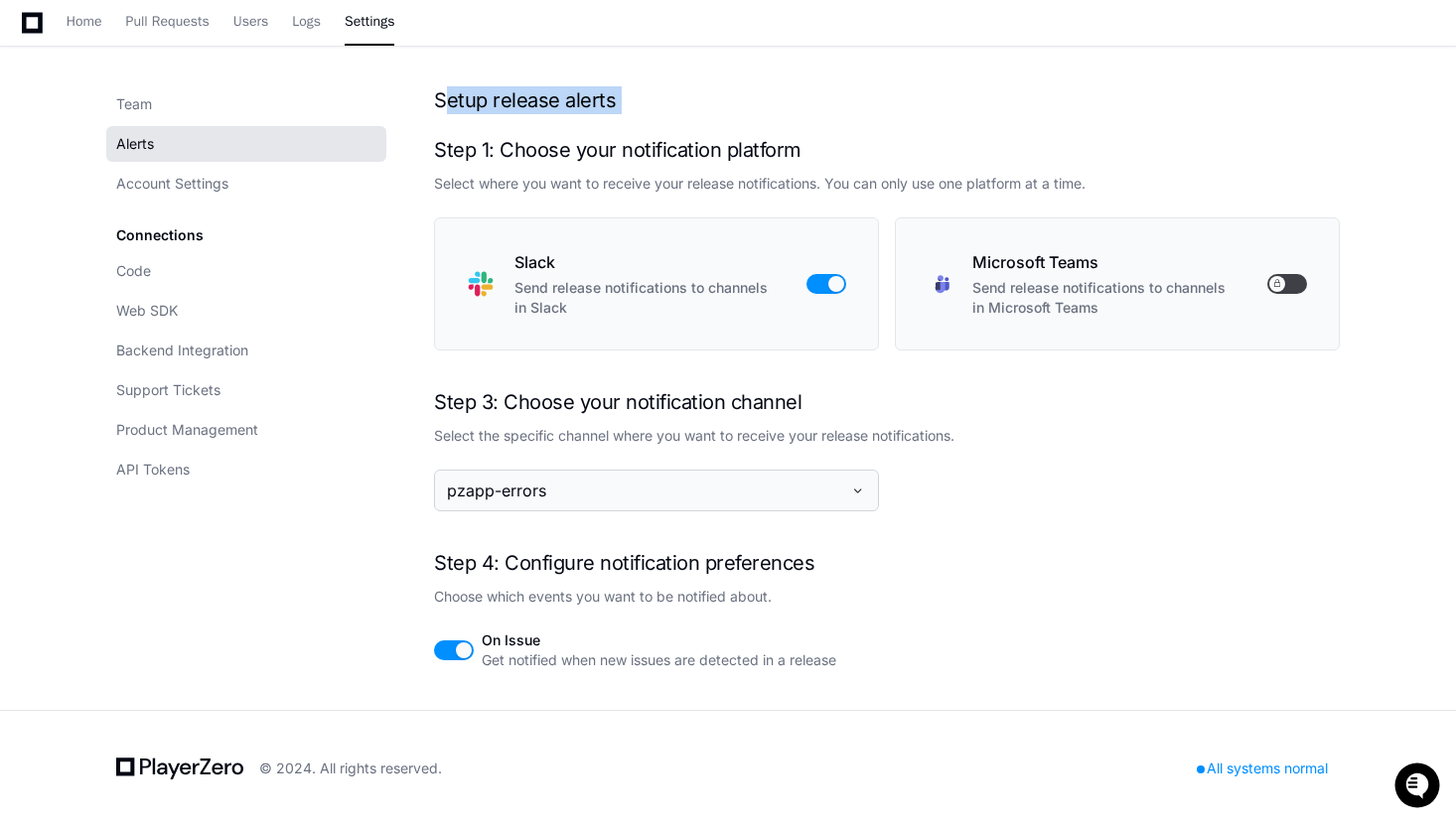 drag, startPoint x: 925, startPoint y: 700, endPoint x: 529, endPoint y: 55, distance: 756.8626 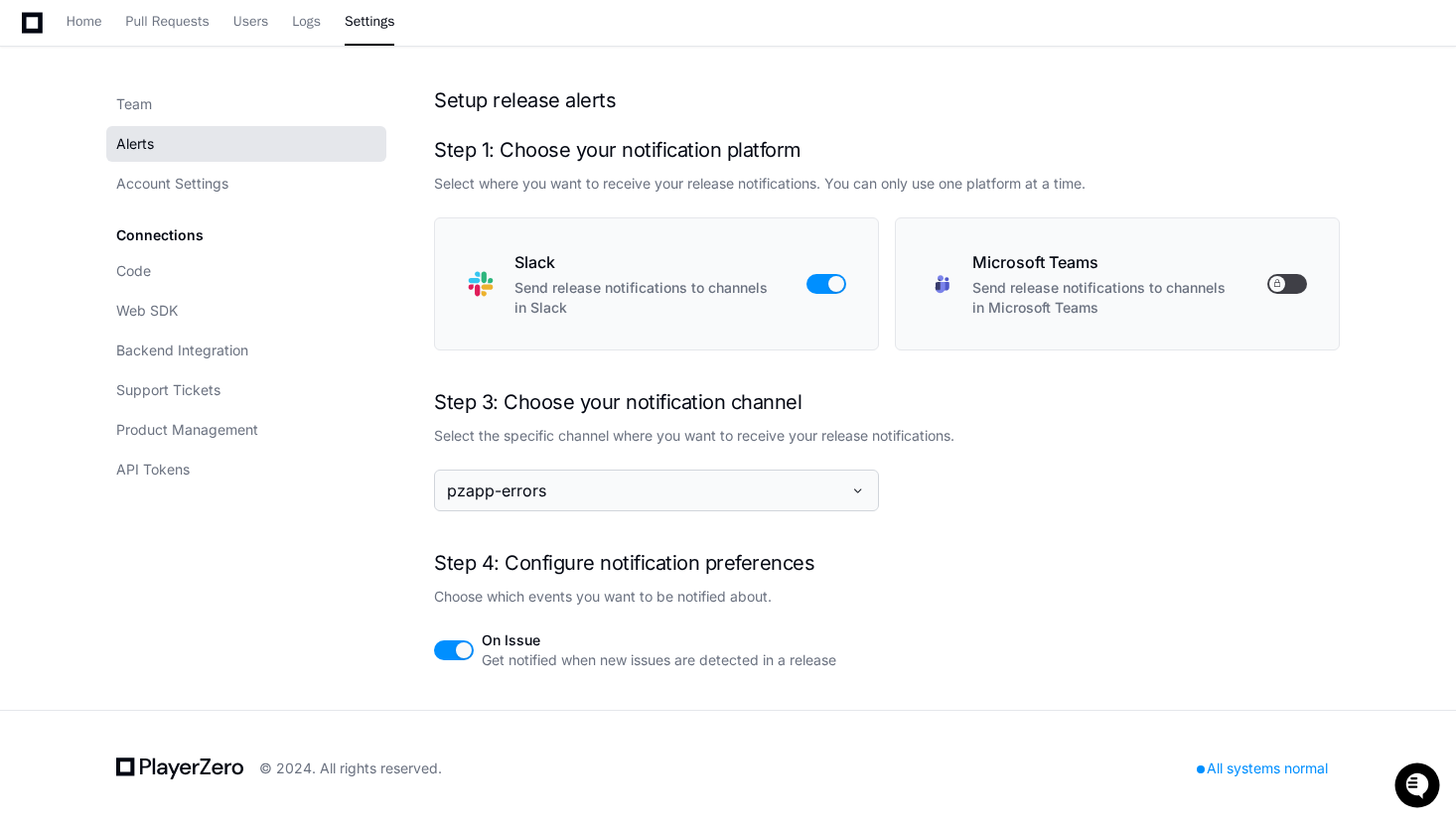 drag, startPoint x: 429, startPoint y: 97, endPoint x: 831, endPoint y: 698, distance: 723.05256 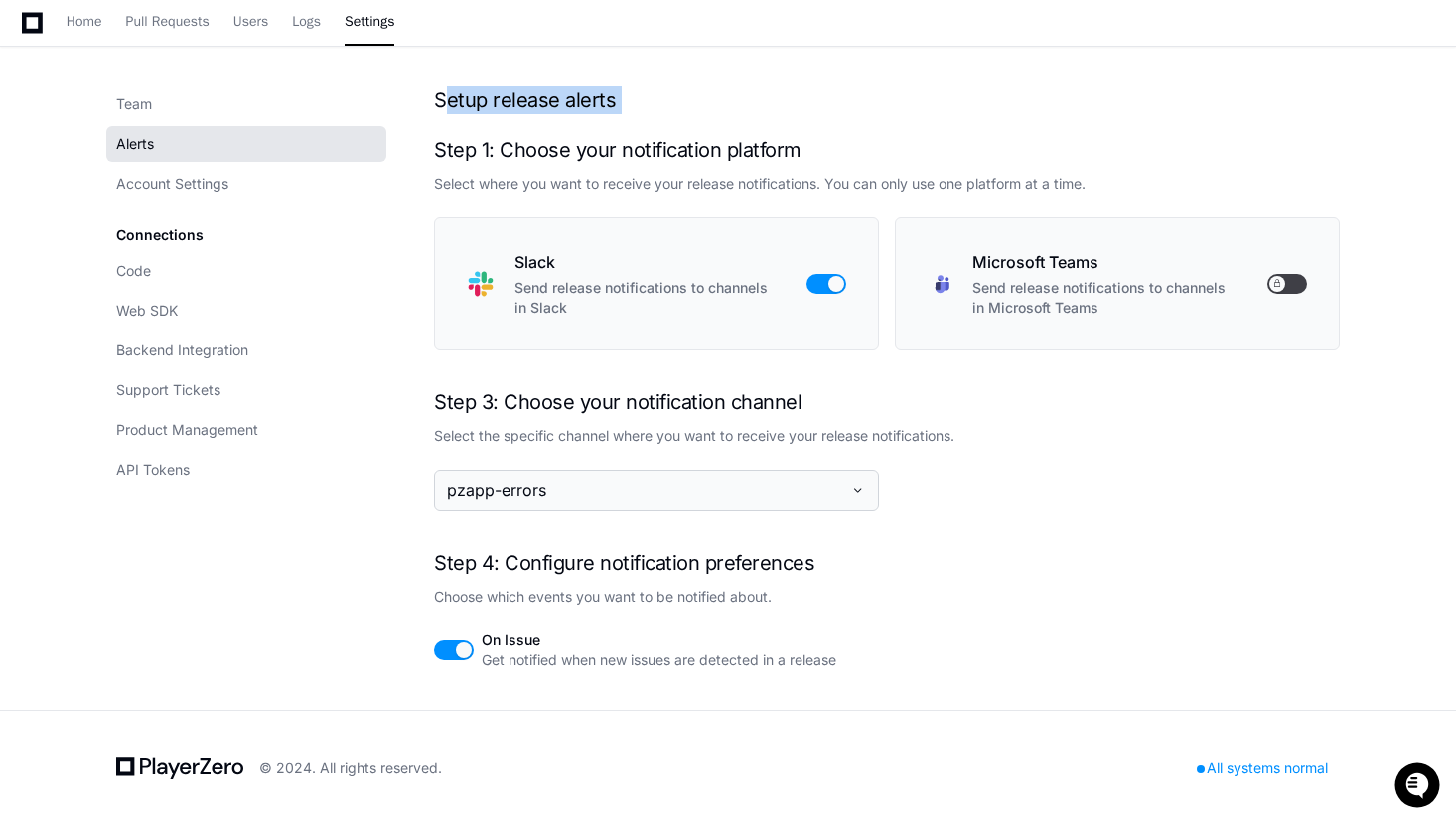 drag, startPoint x: 901, startPoint y: 674, endPoint x: 447, endPoint y: 78, distance: 749.22093 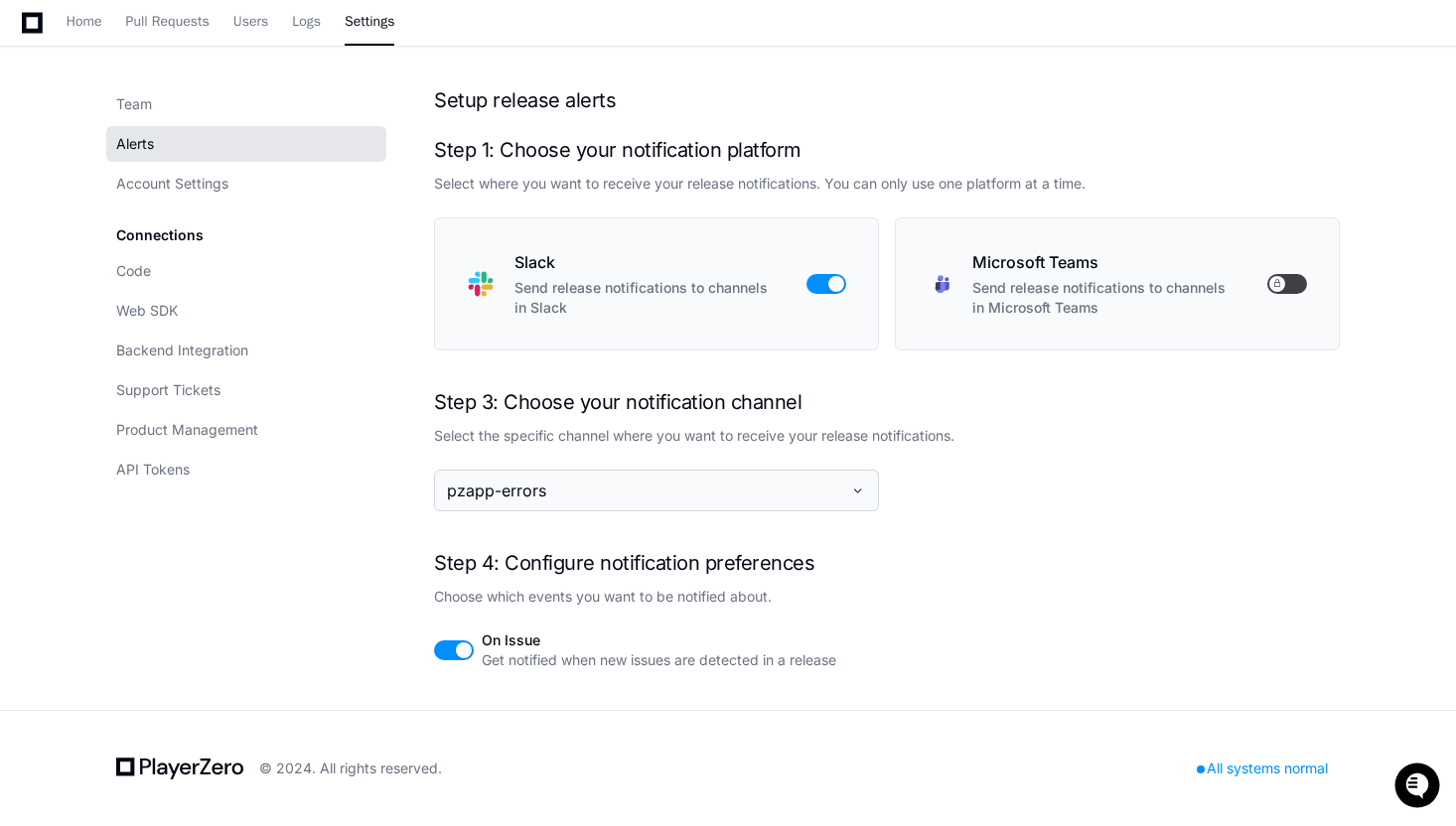 drag, startPoint x: 447, startPoint y: 78, endPoint x: 944, endPoint y: 704, distance: 799.30282 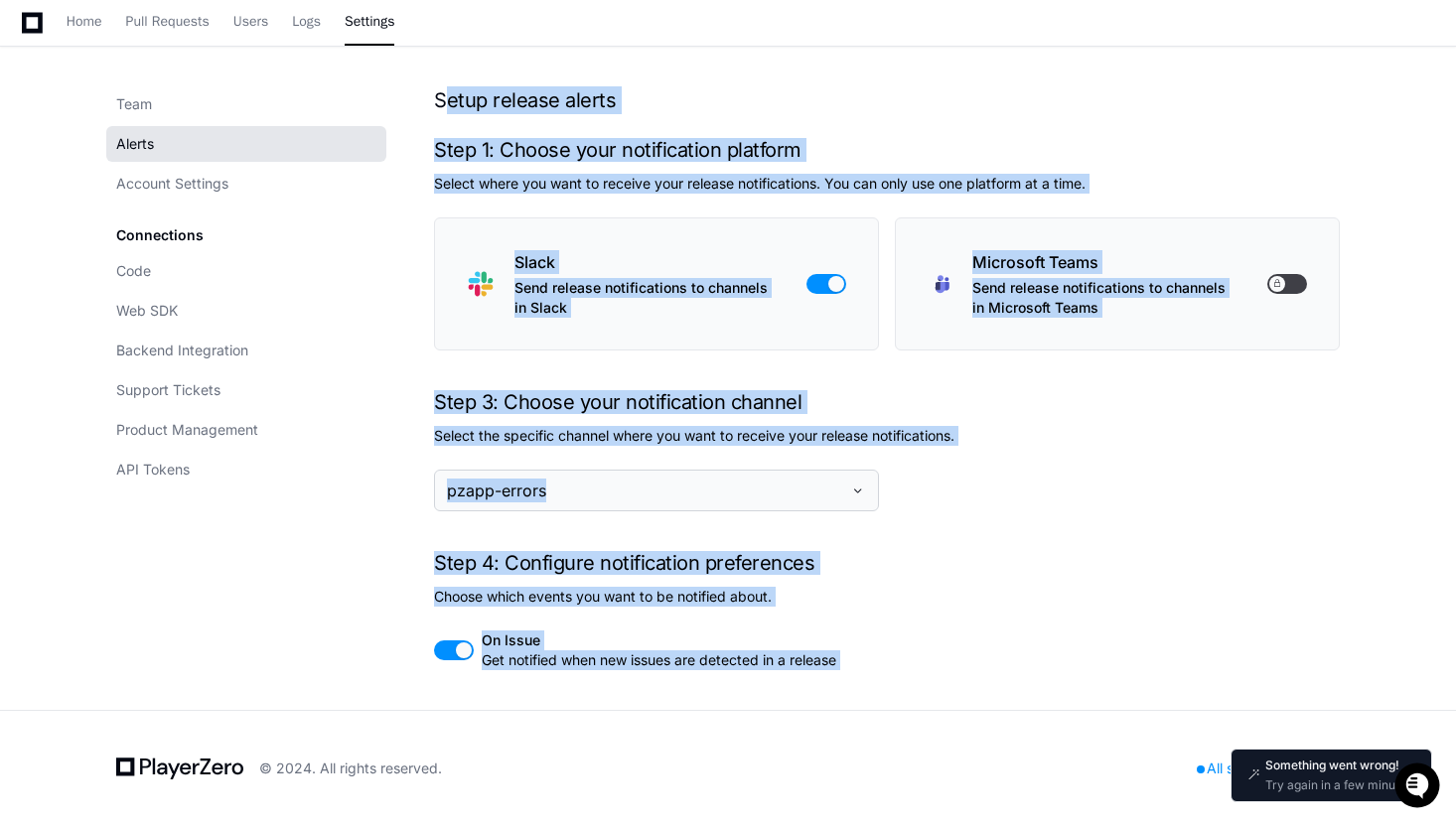 drag, startPoint x: 879, startPoint y: 666, endPoint x: 434, endPoint y: 99, distance: 720.773 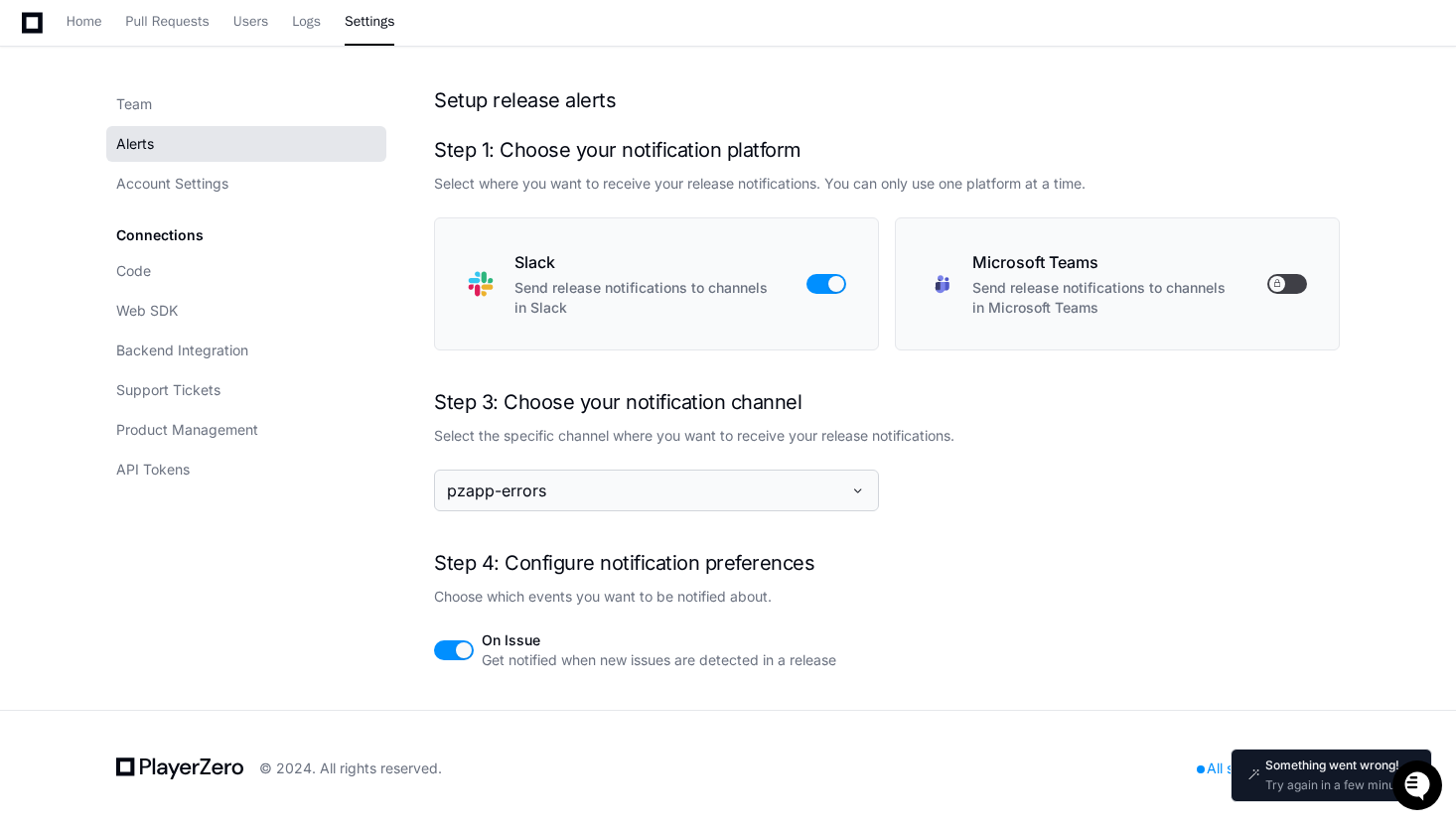 click 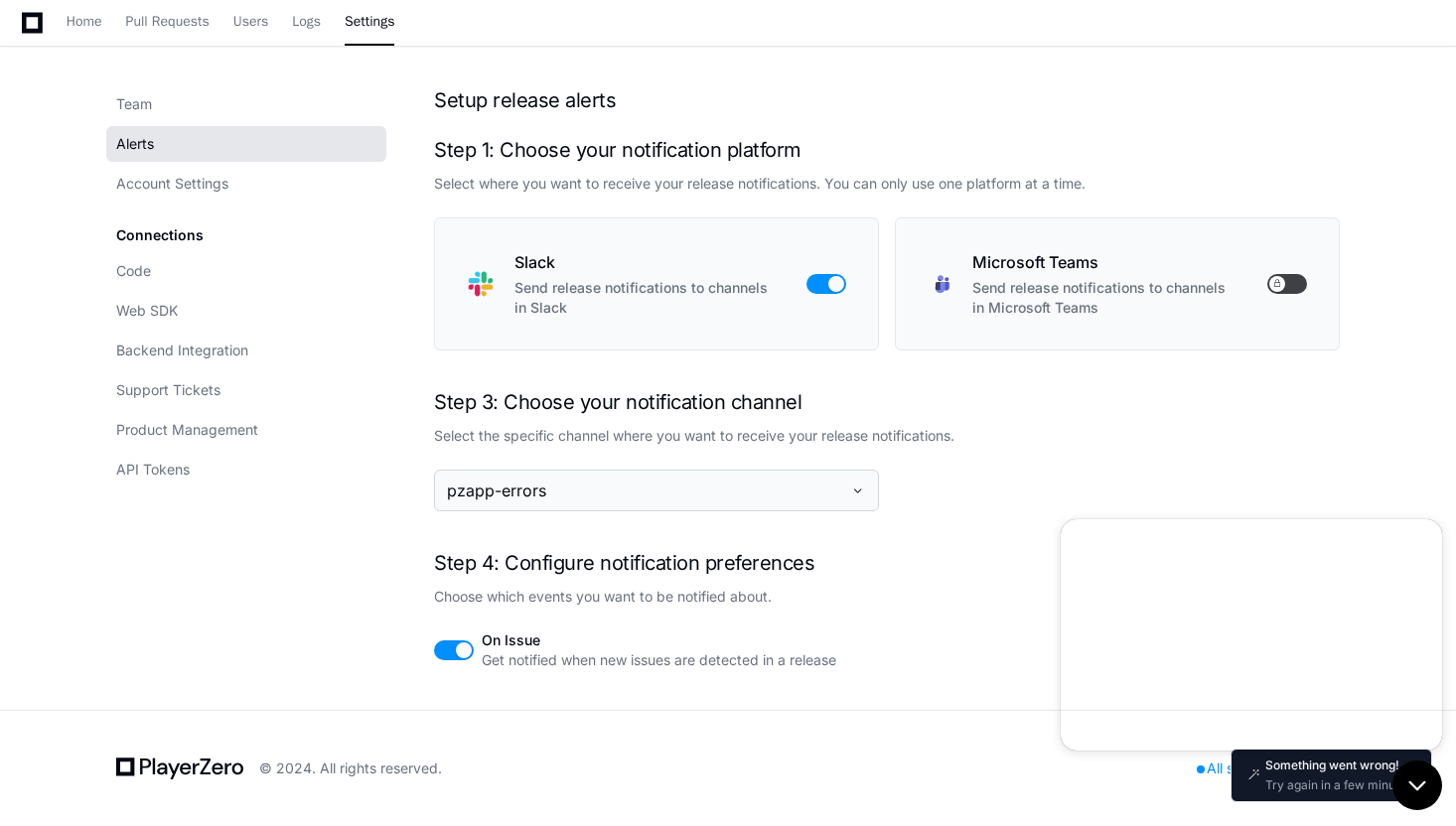 click 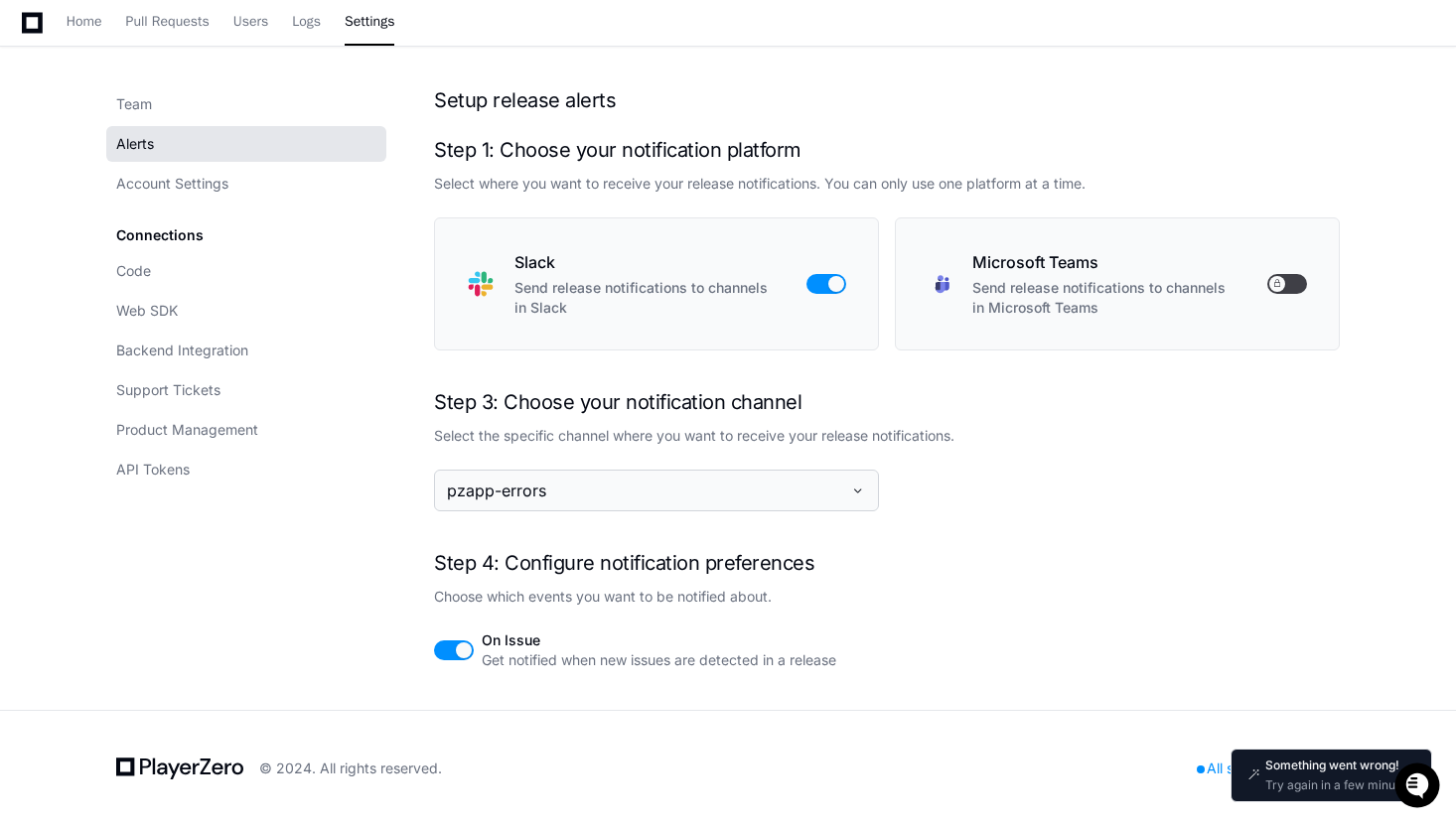 scroll, scrollTop: 0, scrollLeft: 0, axis: both 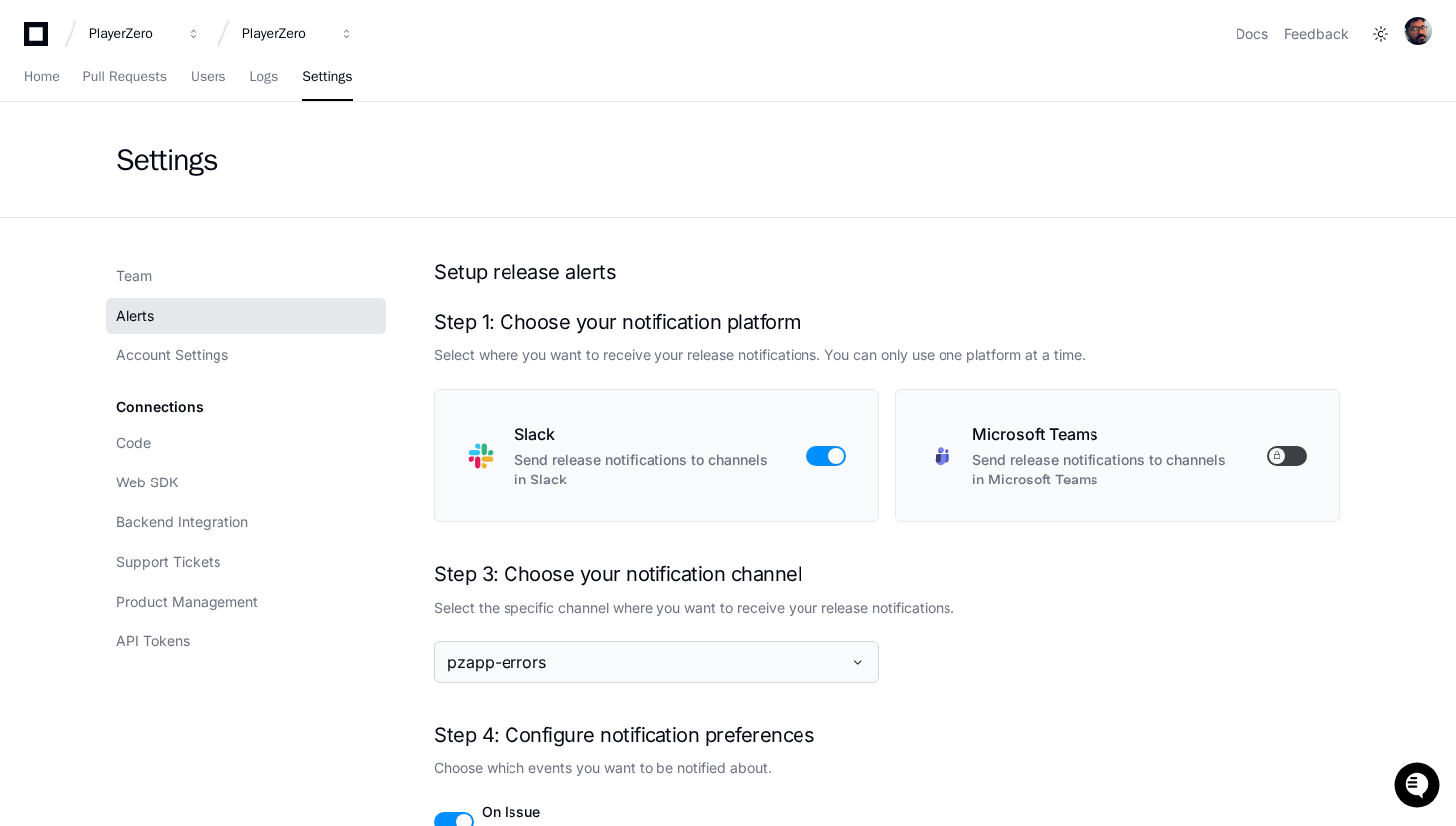 click on "Setup release alerts
Step 1: Choose your notification platform   Select where you want to receive your release notifications. You can only use one platform at a time.
.st0{fill:#E01E5A;}
.st1{fill:#36C5F0;}
.st2{fill:#2EB67D;}
.st3{fill:#ECB22E;}
Slack Send release notifications to channels in Slack
Microsoft Teams Send release notifications to channels in Microsoft Teams  Step 3: Choose your notification channel   Select the specific channel where you want to receive your release notifications.  pzapp-errors  Step 4: Configure notification preferences   Choose which events you want to be notified about.  On Issue Get notified when new issues are detected in a release" 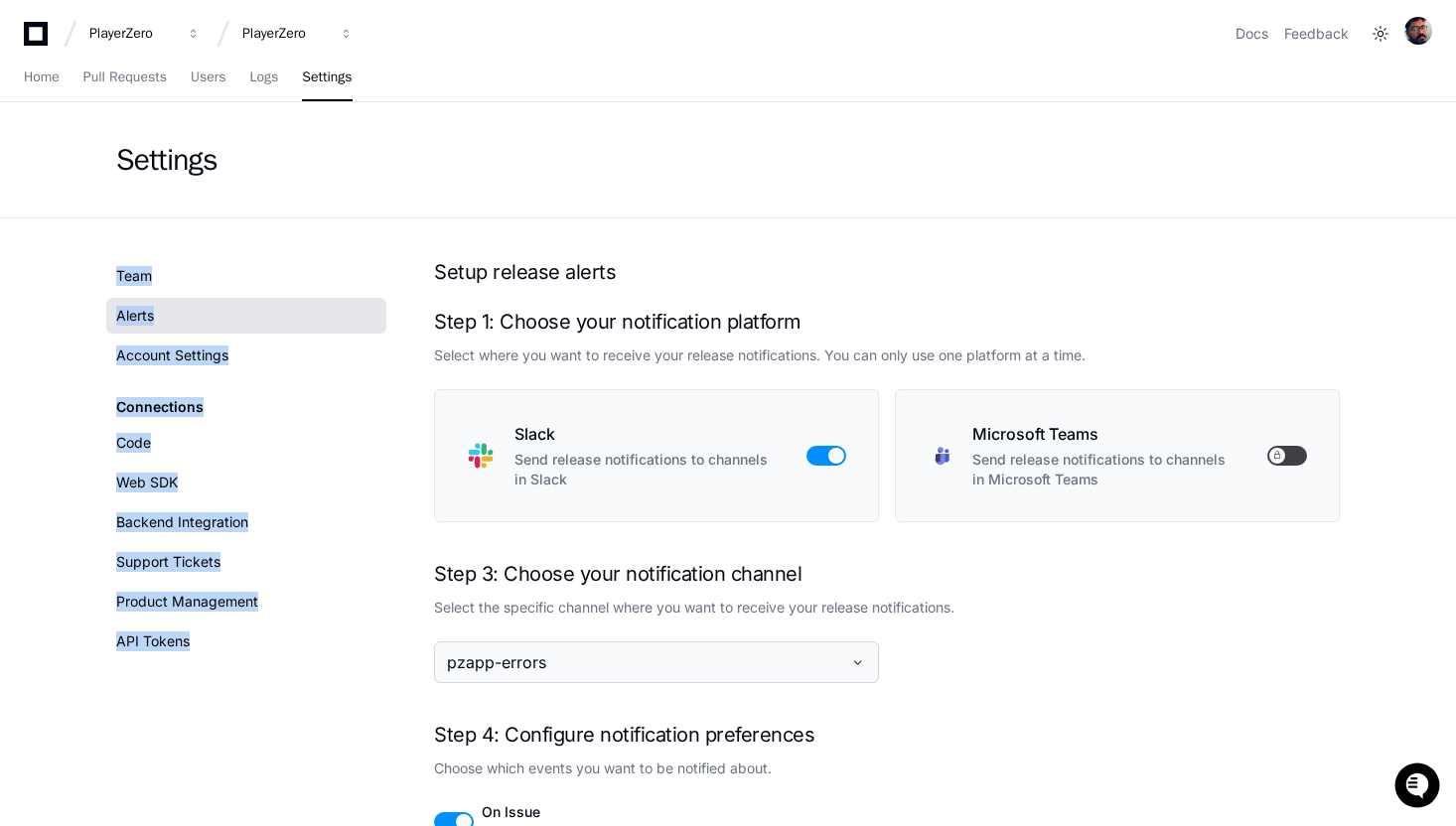 drag, startPoint x: 113, startPoint y: 236, endPoint x: 286, endPoint y: 678, distance: 474.6504 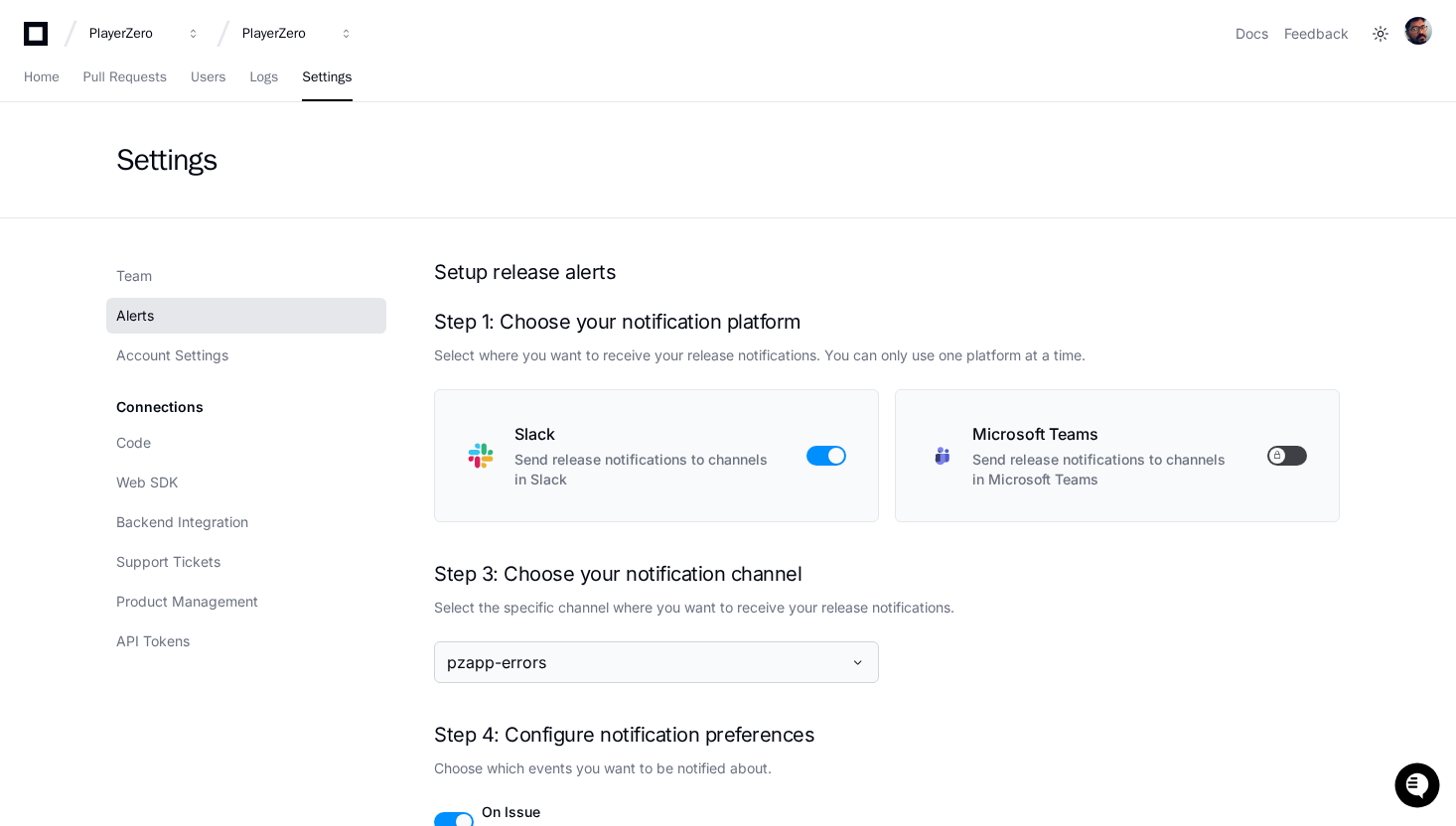 click on "Step 3: Choose your notification channel" 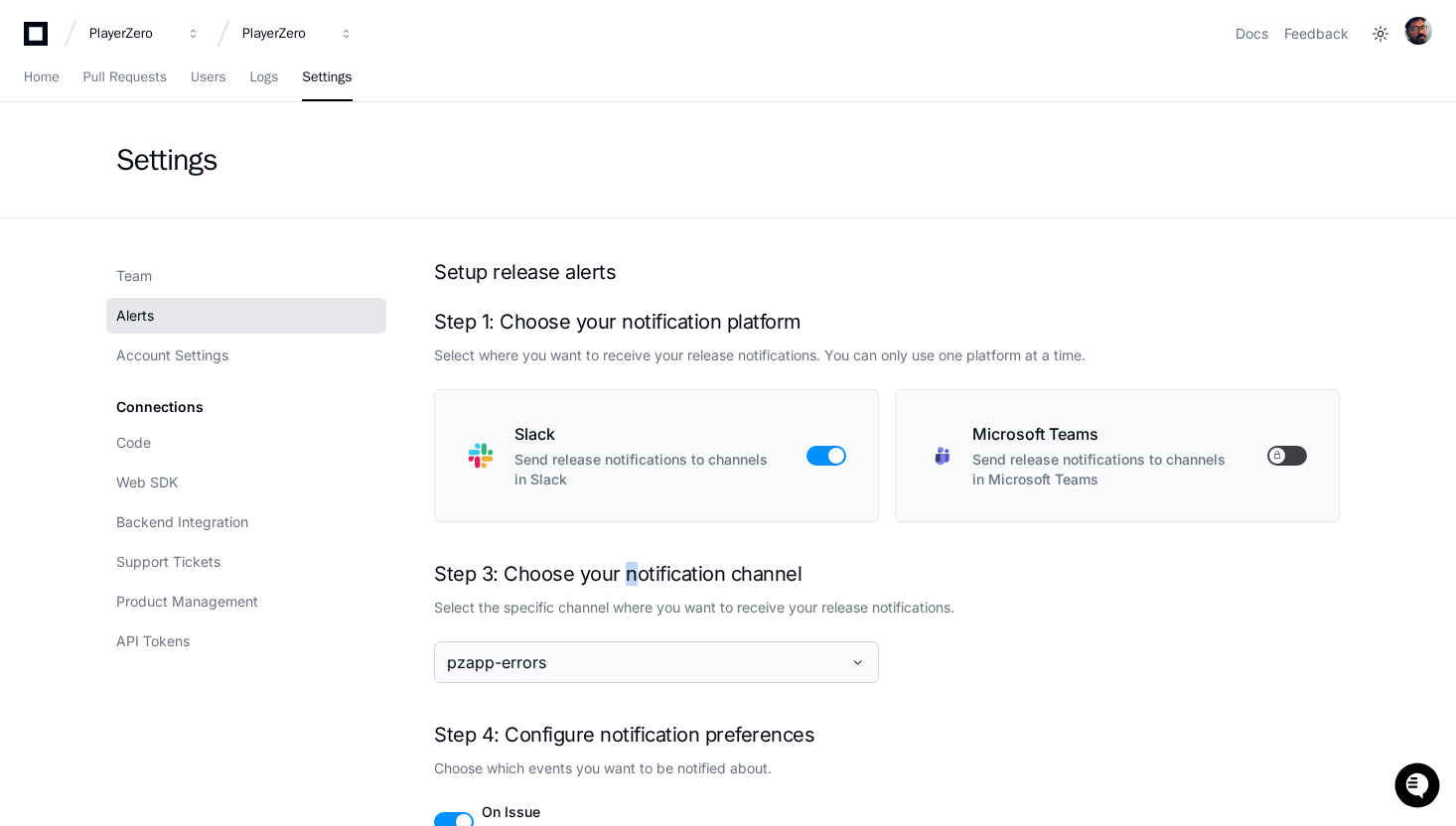 click on "Step 3: Choose your notification channel" 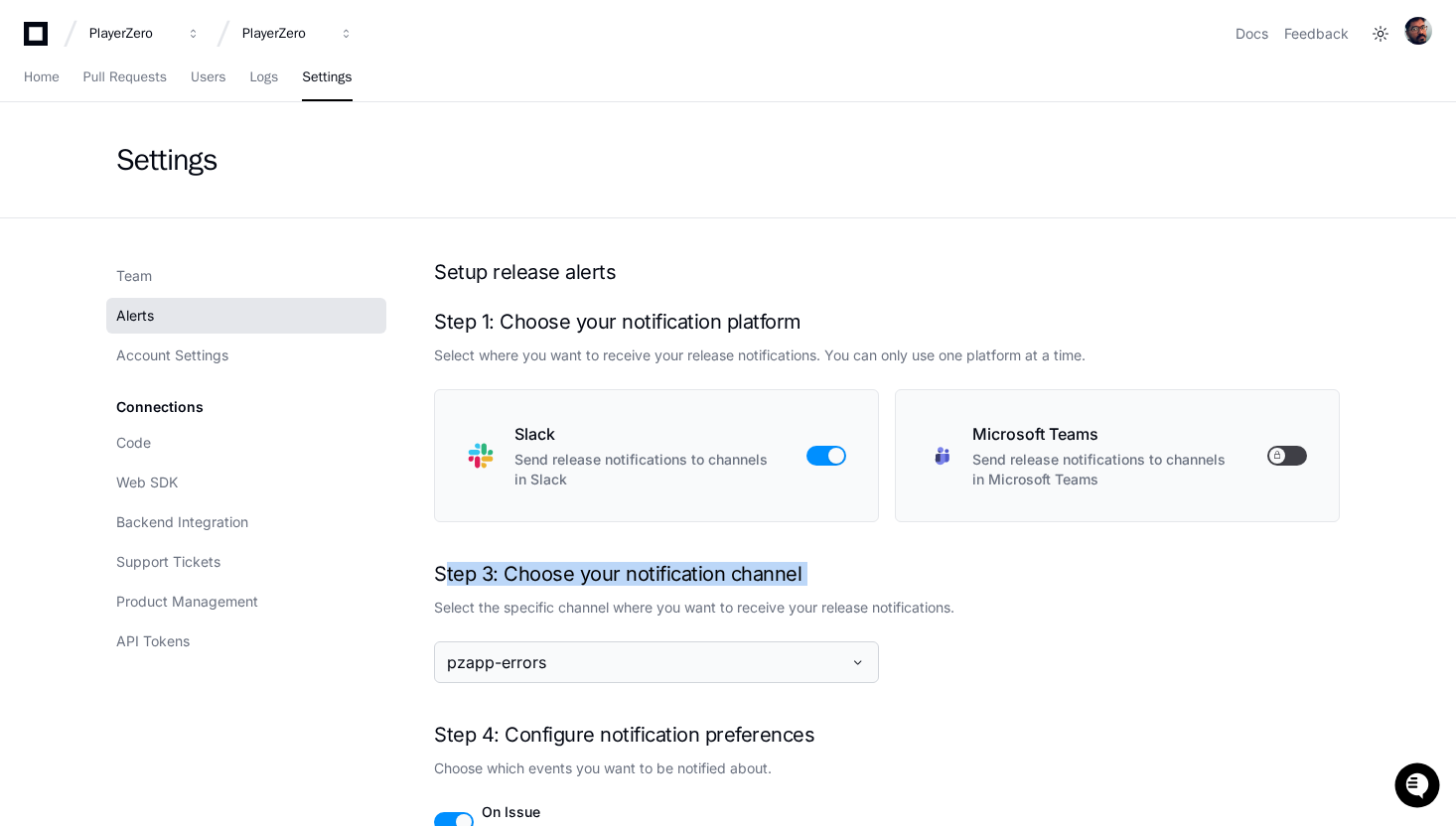 click on "Step 3: Choose your notification channel" 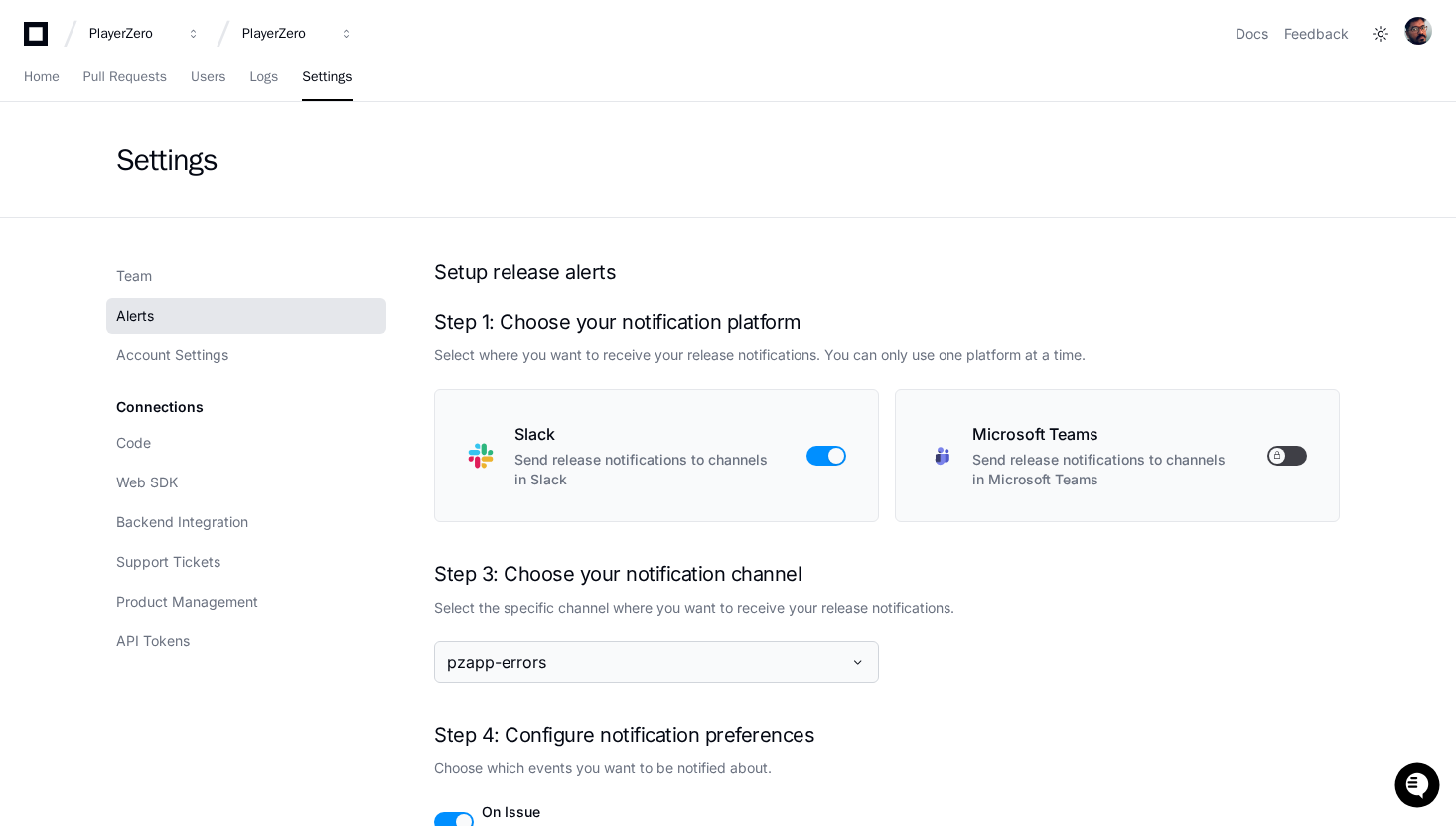 click on "Step 3: Choose your notification channel" 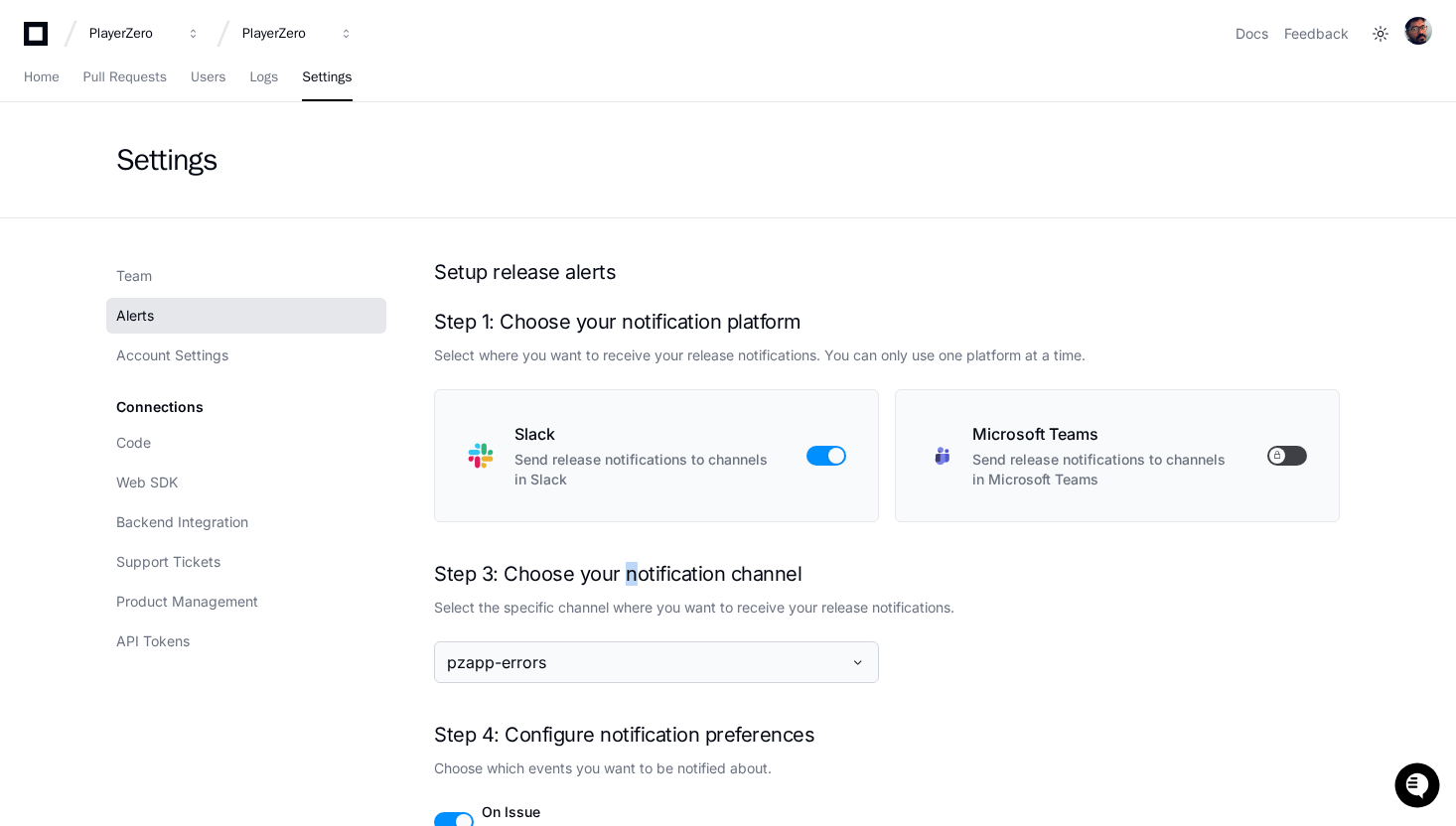 click on "Step 3: Choose your notification channel" 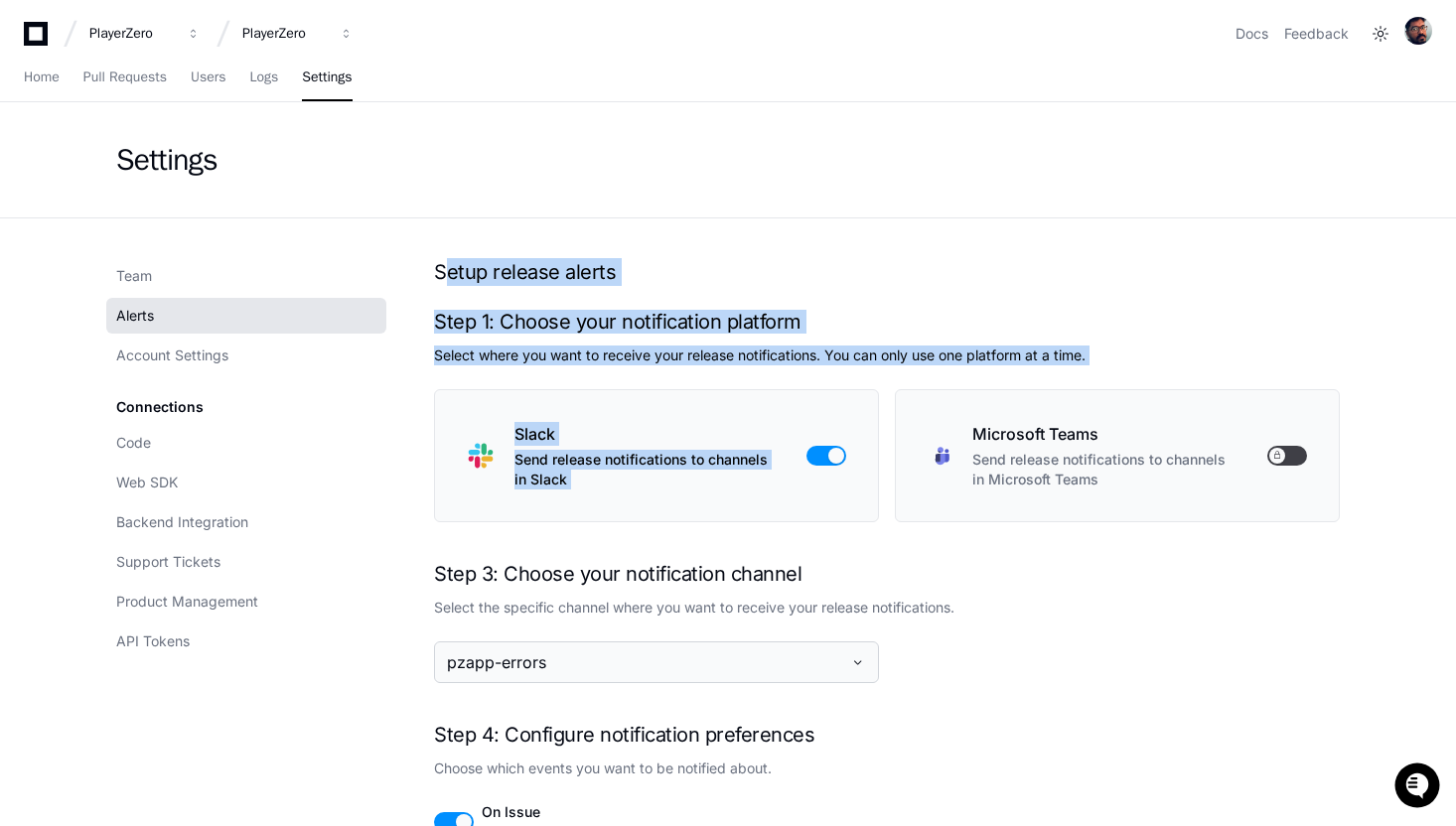drag, startPoint x: 436, startPoint y: 264, endPoint x: 956, endPoint y: 369, distance: 530.4951 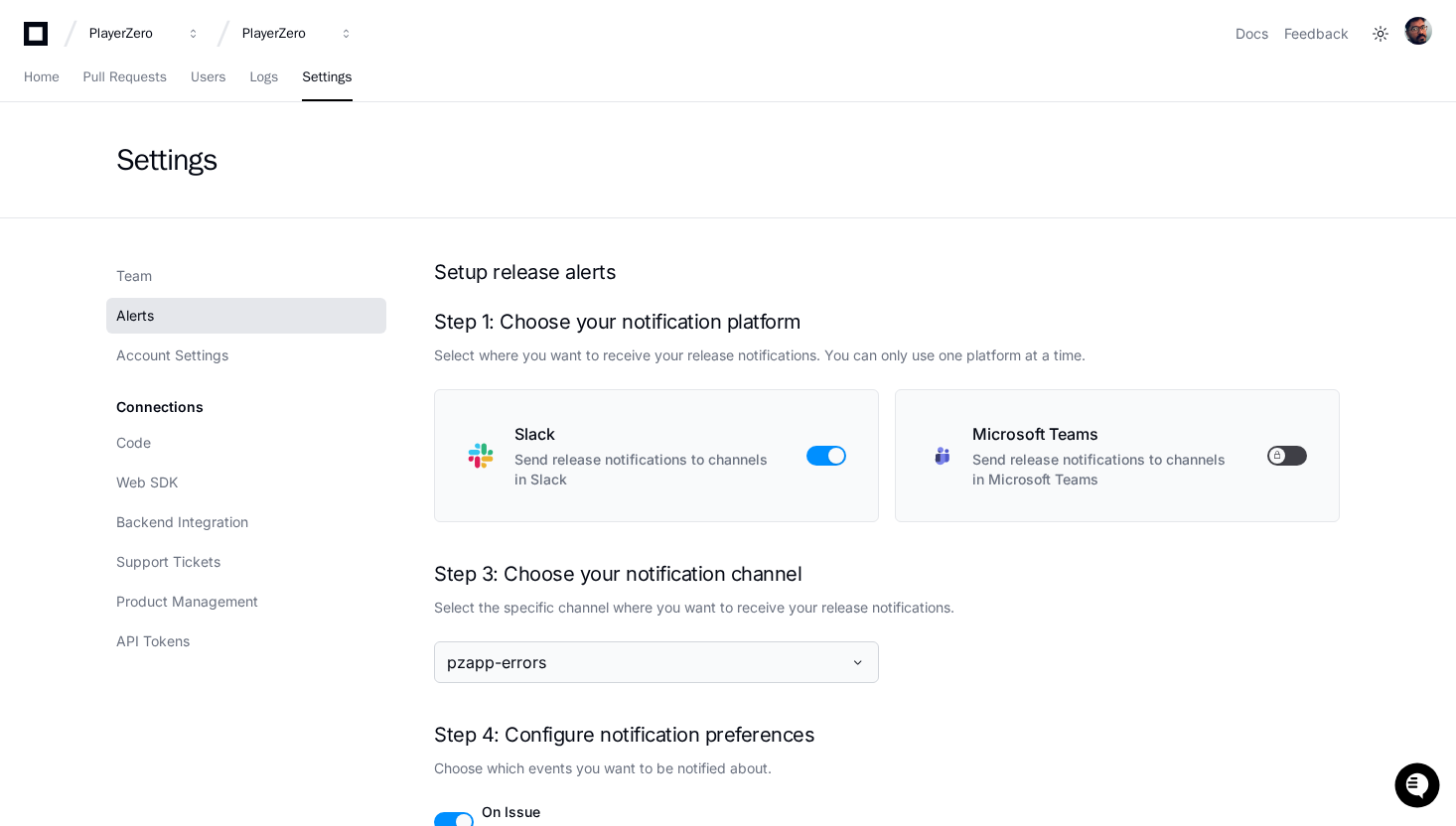 click on "Setup release alerts" 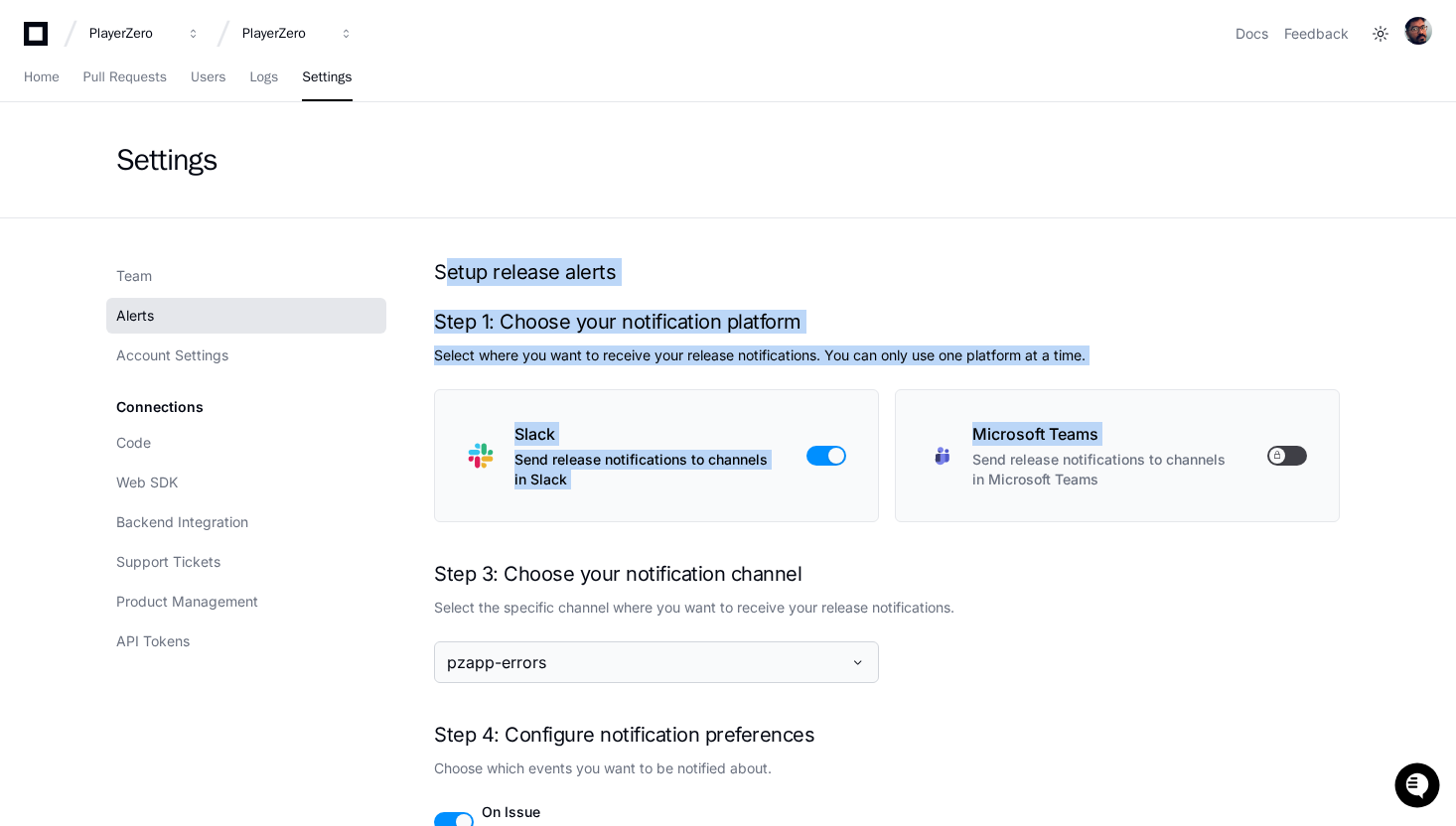 drag, startPoint x: 439, startPoint y: 269, endPoint x: 1116, endPoint y: 425, distance: 694.741 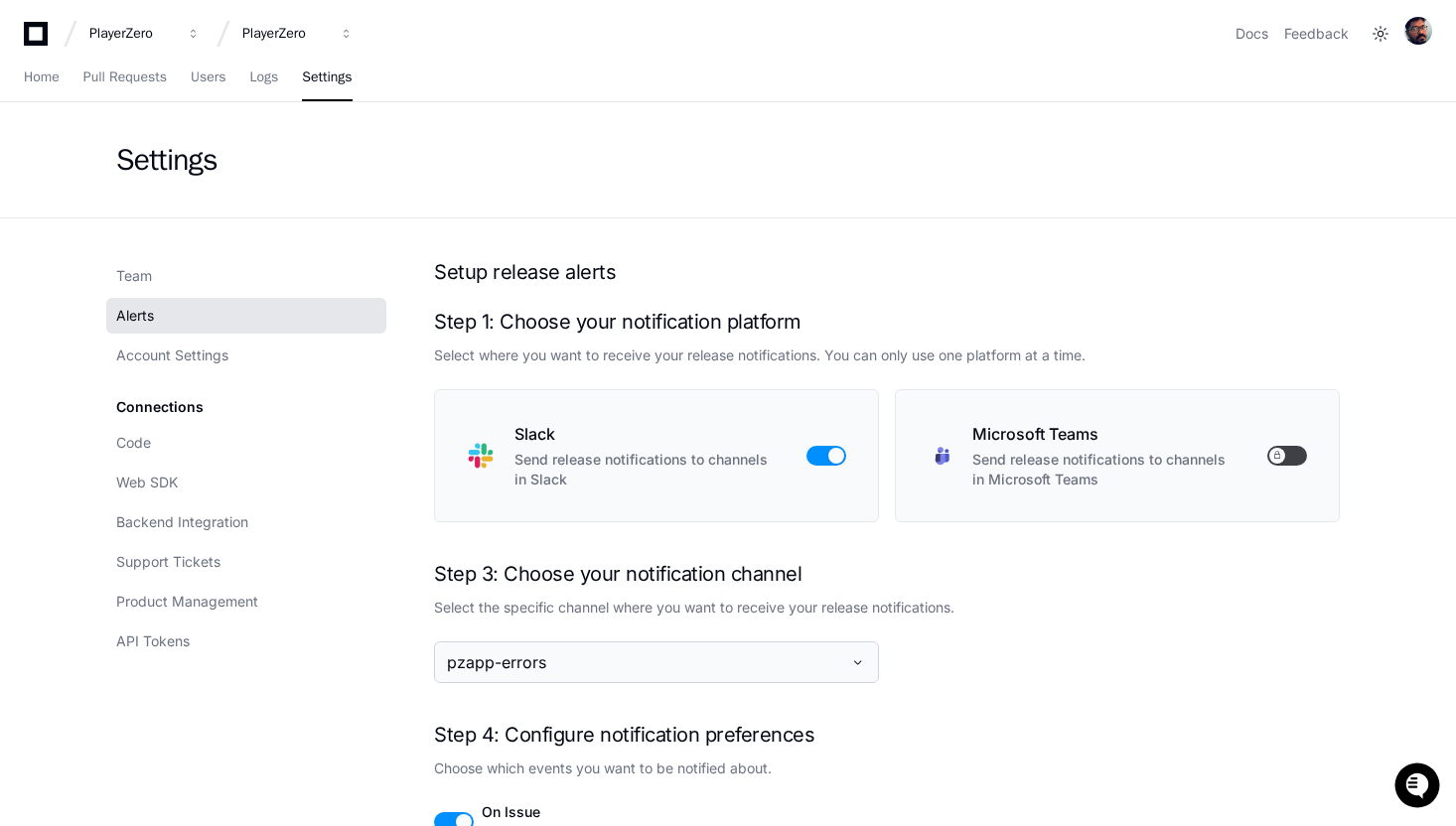 drag, startPoint x: 459, startPoint y: 223, endPoint x: 986, endPoint y: 572, distance: 632.0839 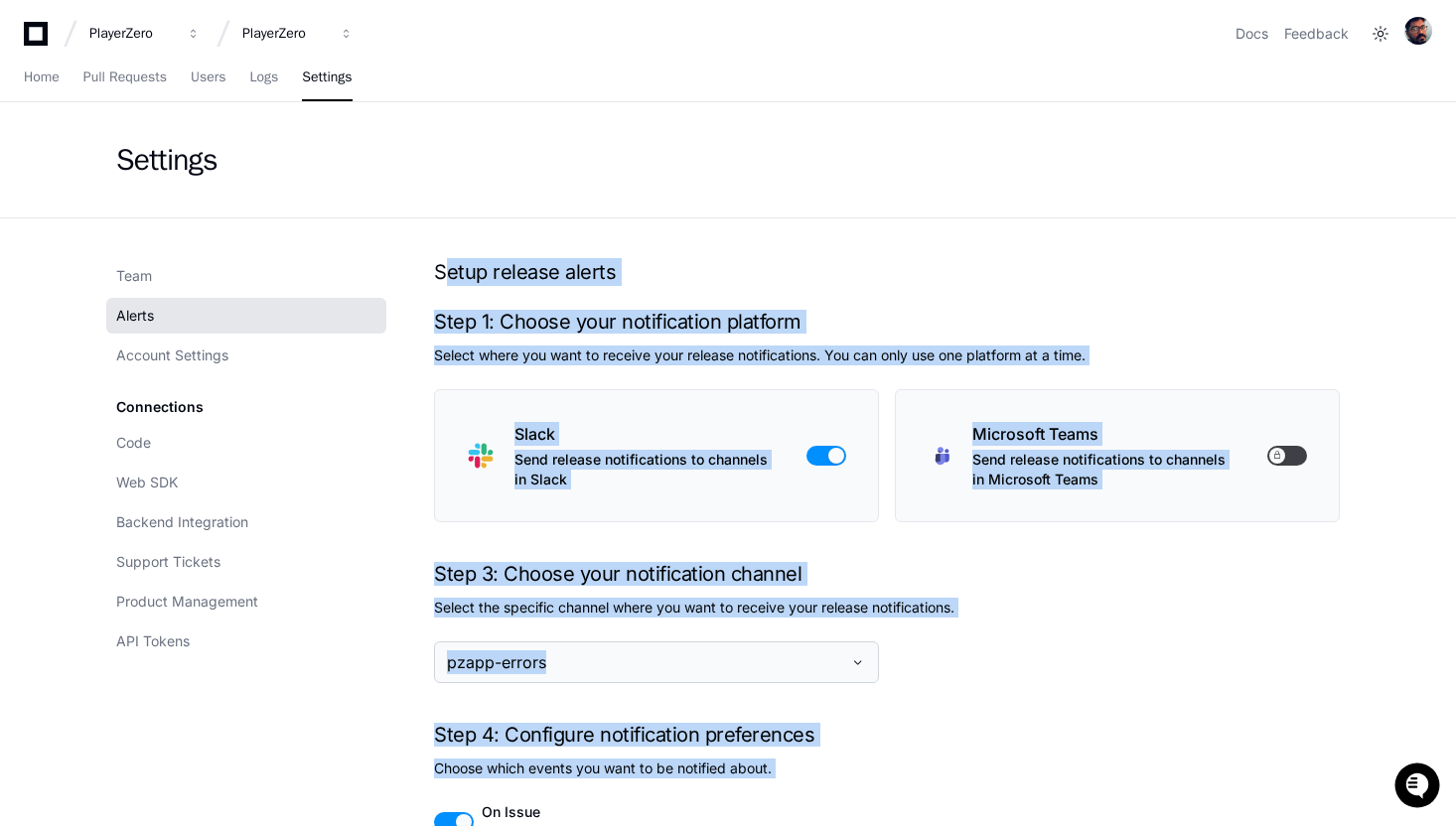 drag, startPoint x: 433, startPoint y: 243, endPoint x: 876, endPoint y: 781, distance: 696.9168 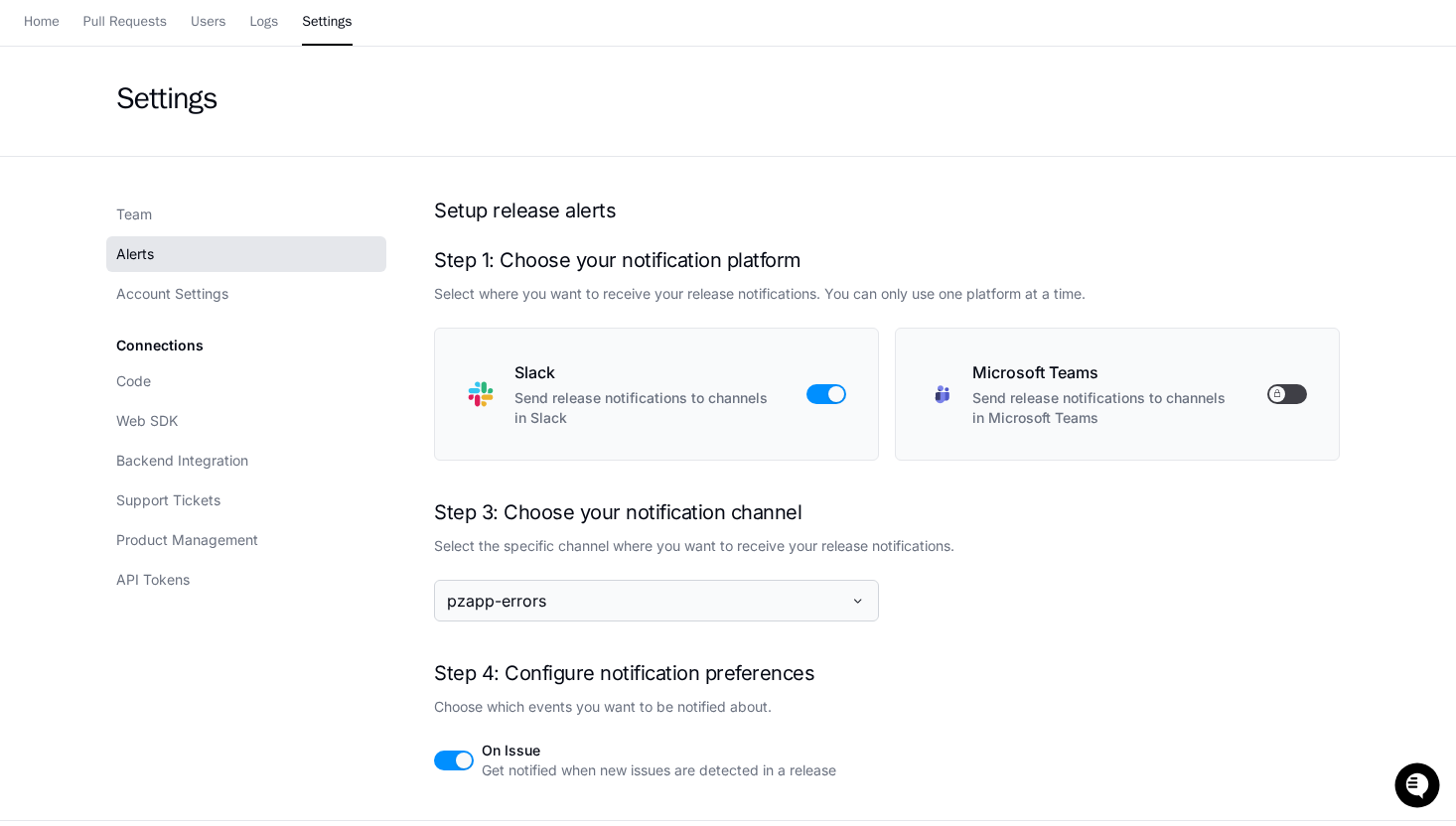 scroll, scrollTop: 0, scrollLeft: 0, axis: both 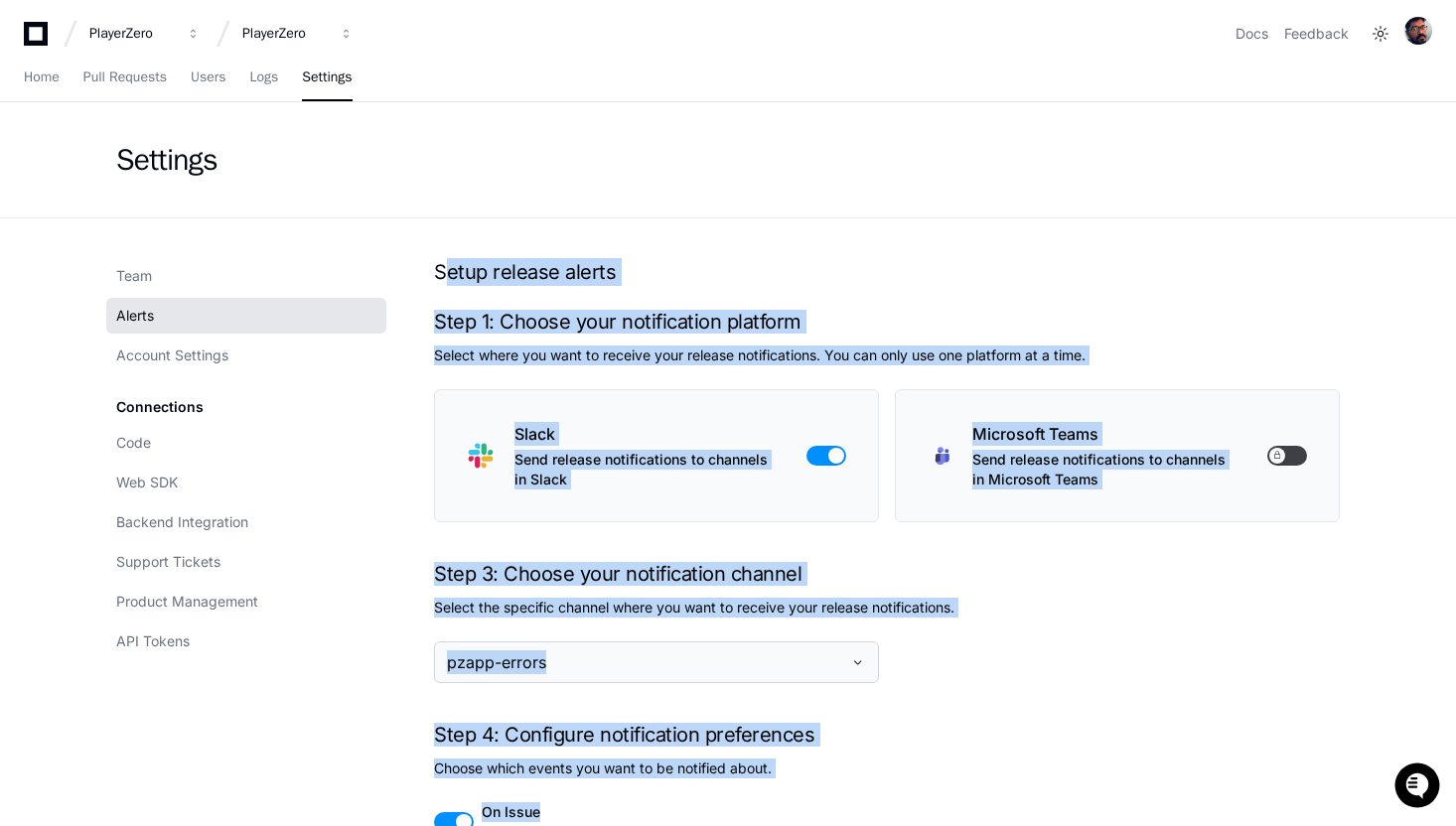 drag, startPoint x: 438, startPoint y: 274, endPoint x: 846, endPoint y: 815, distance: 677.60239 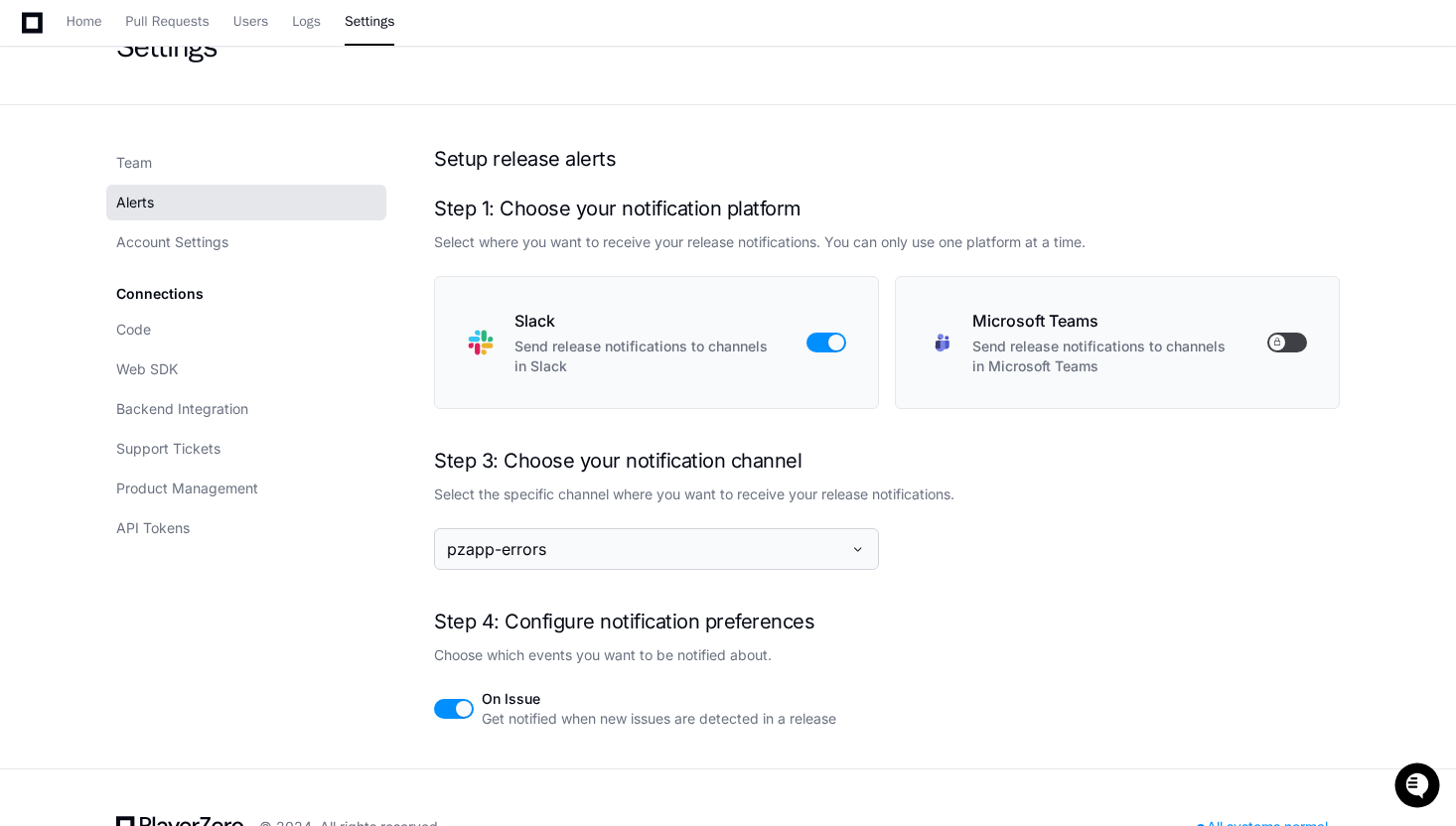 scroll, scrollTop: 117, scrollLeft: 0, axis: vertical 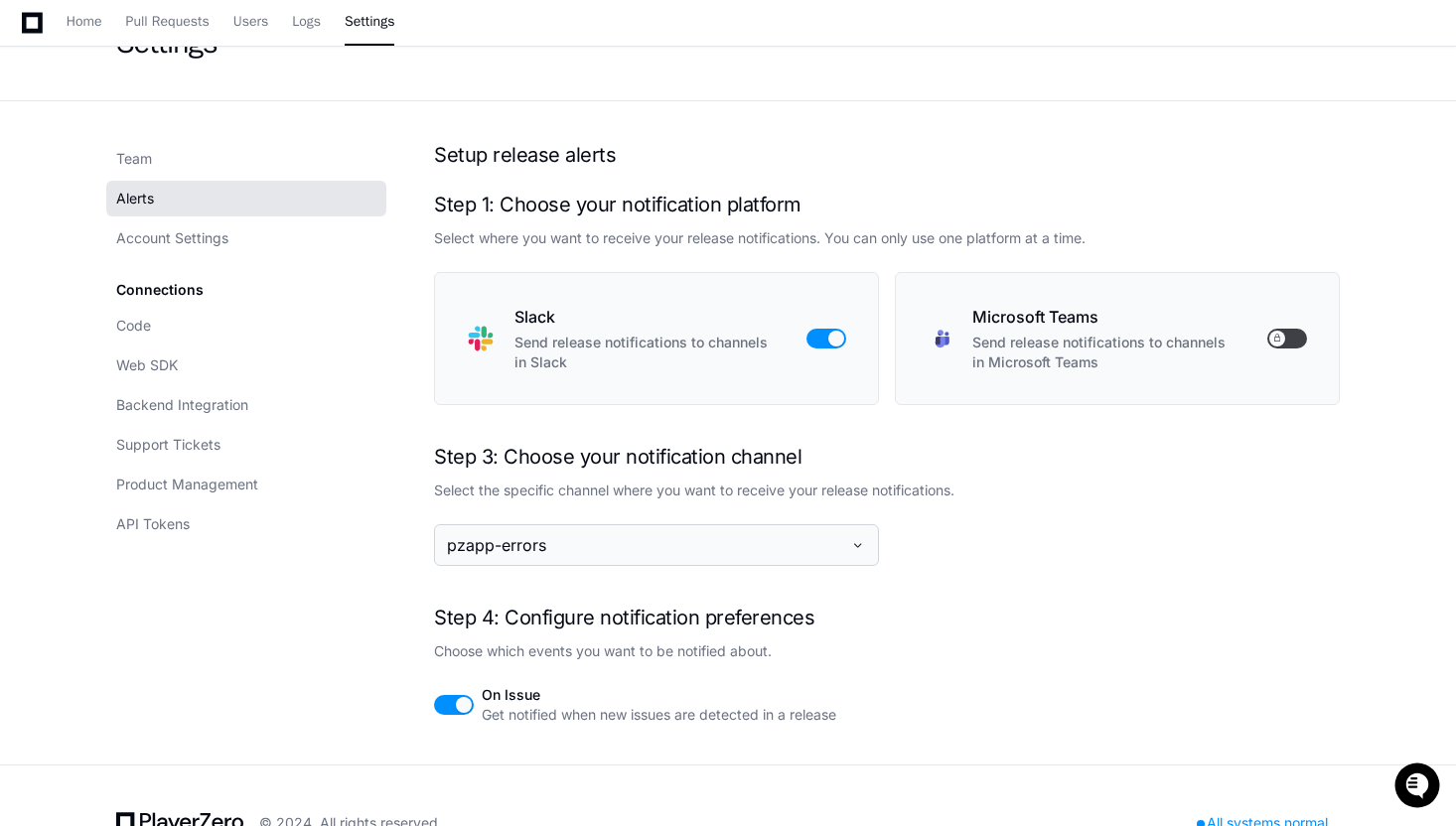 drag, startPoint x: 442, startPoint y: 151, endPoint x: 817, endPoint y: 628, distance: 606.757 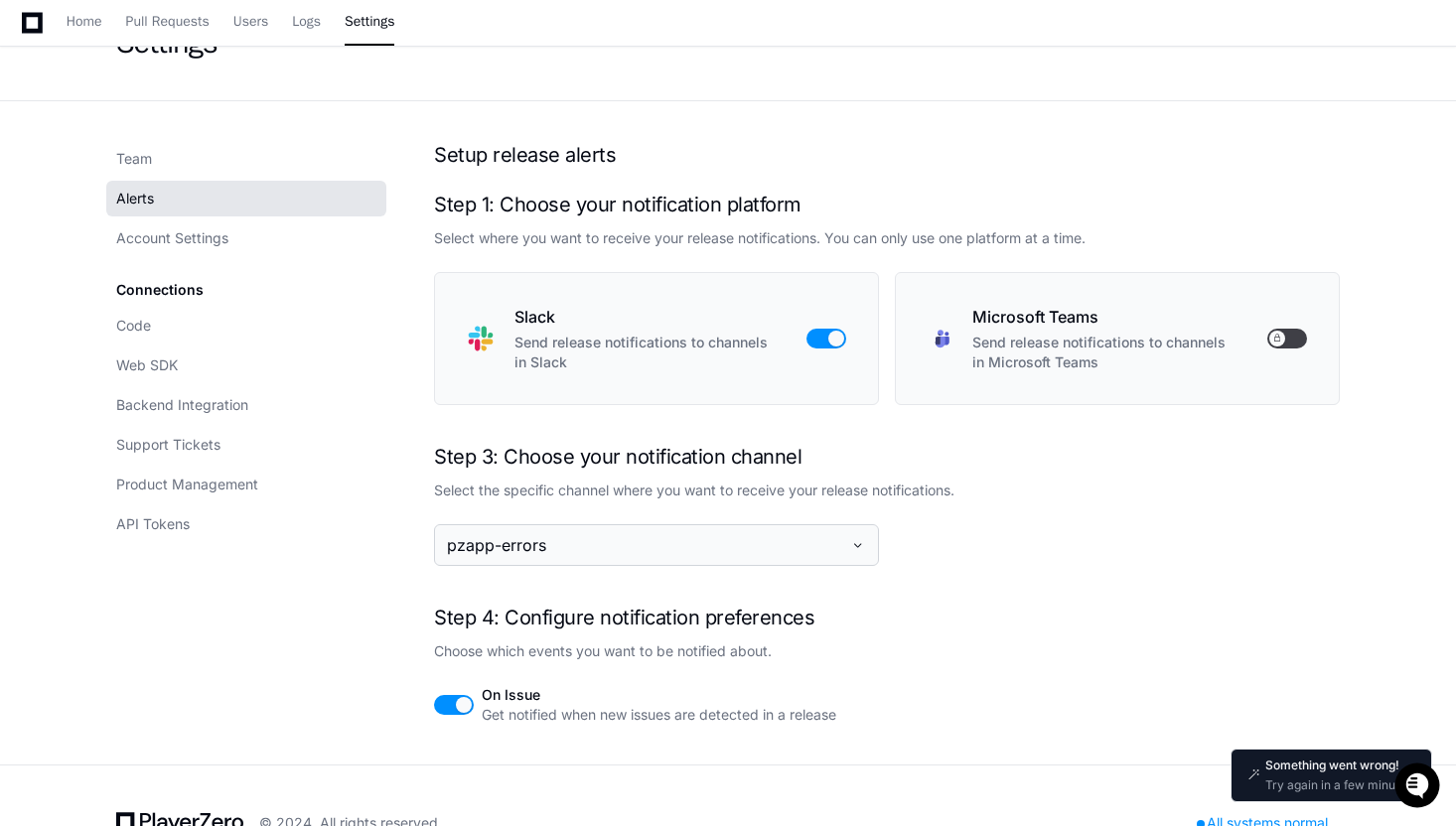 click on "Choose which events you want to be notified about." 